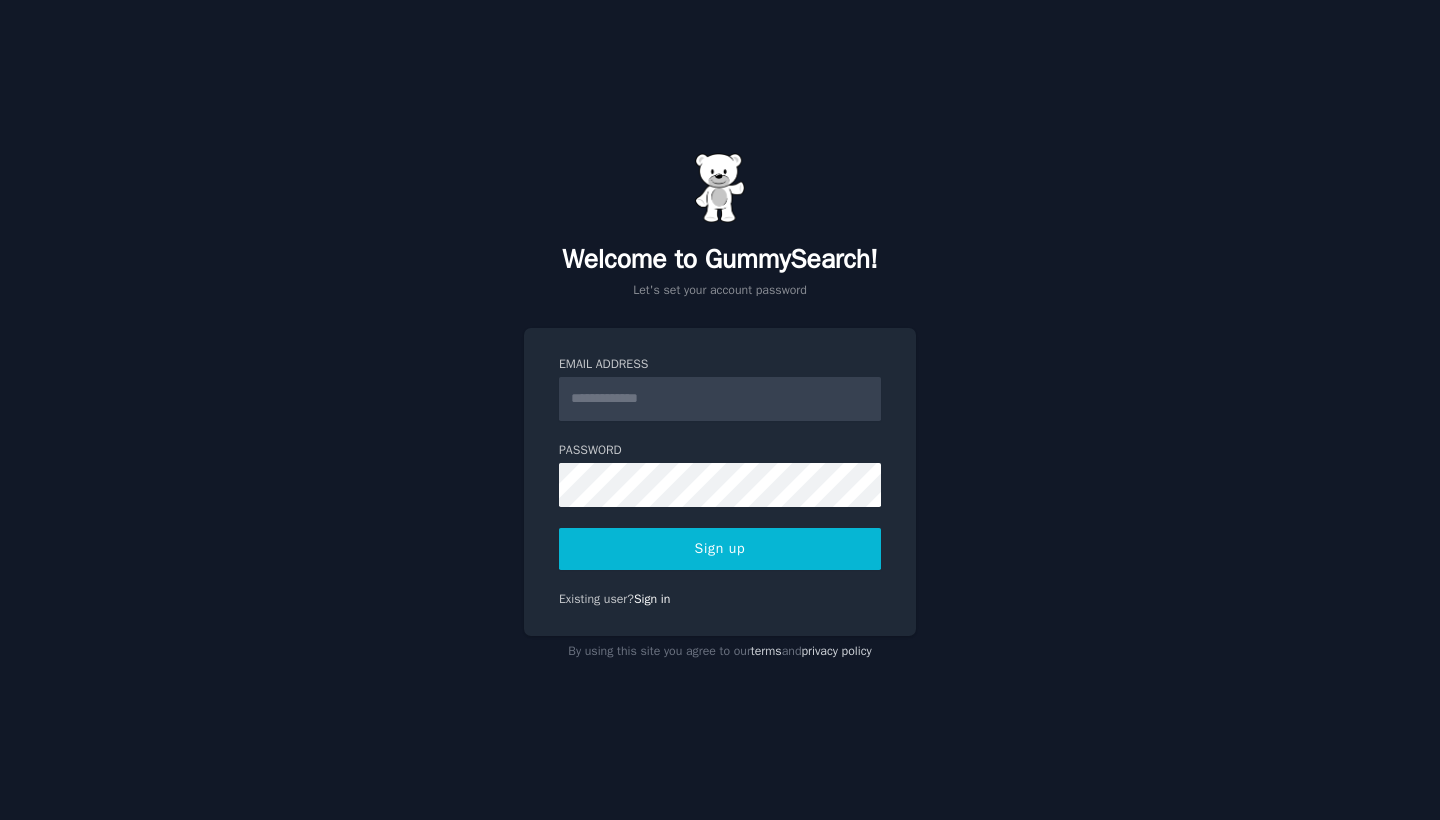 scroll, scrollTop: 0, scrollLeft: 0, axis: both 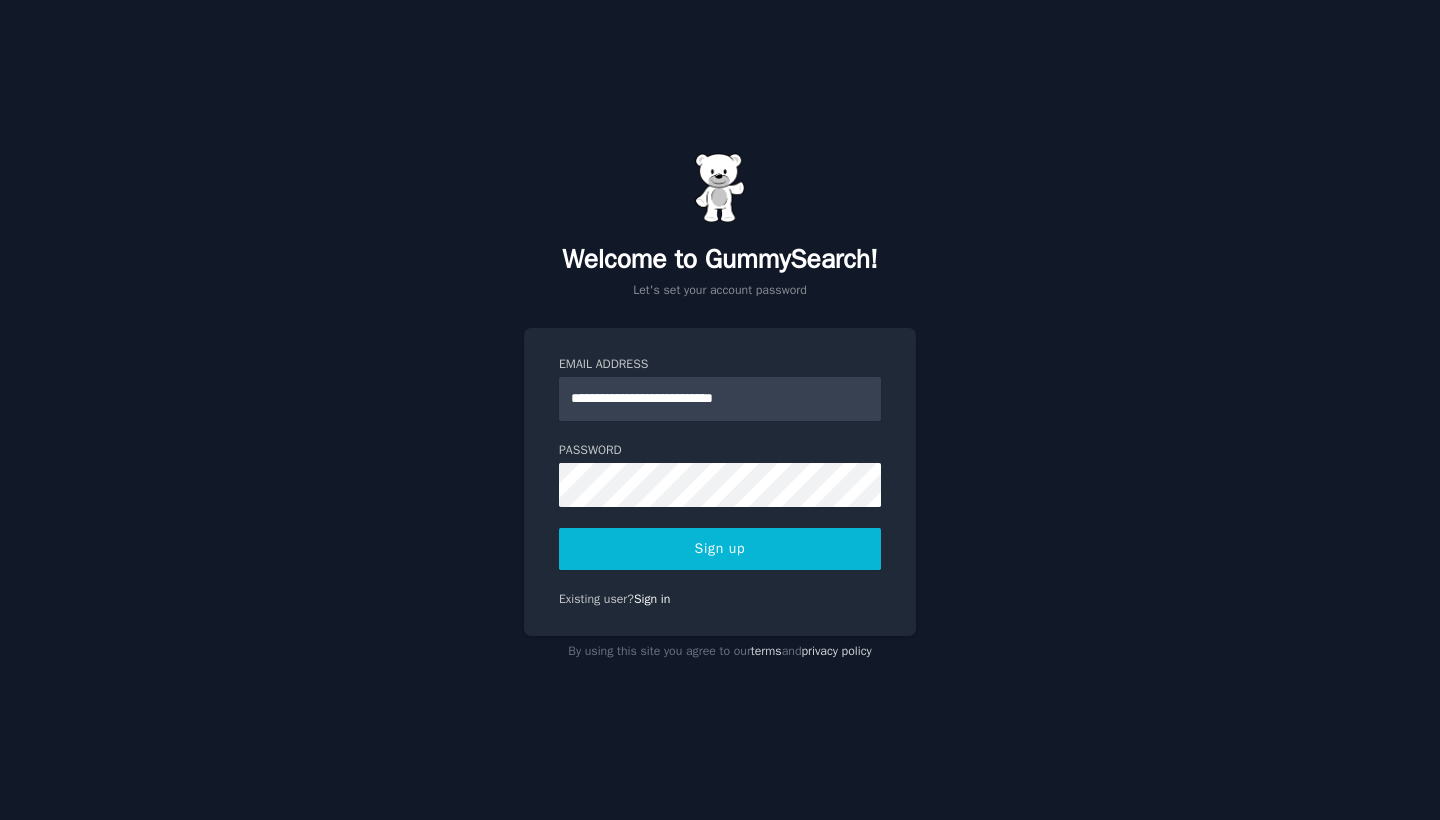 type on "**********" 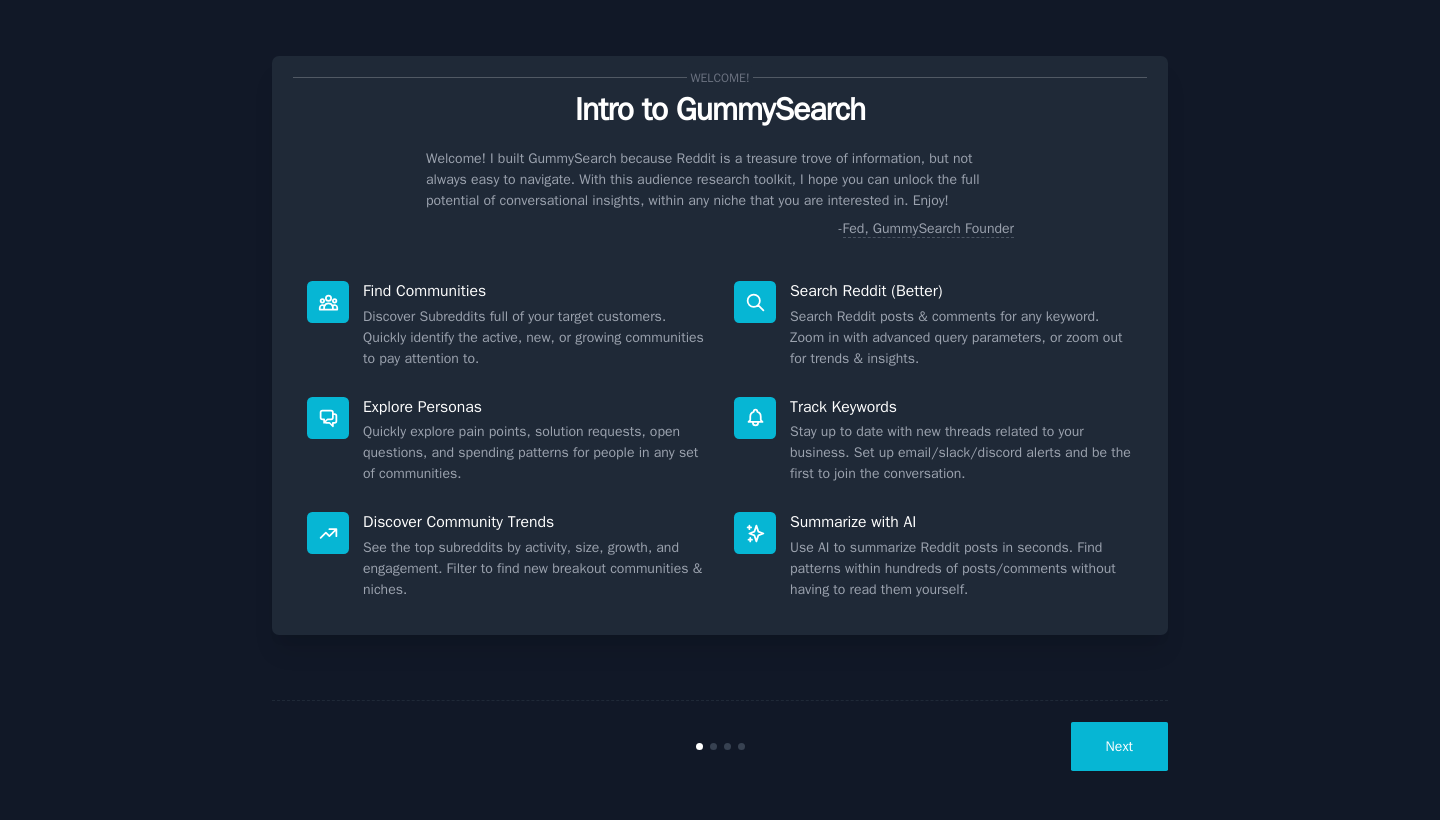 scroll, scrollTop: 0, scrollLeft: 0, axis: both 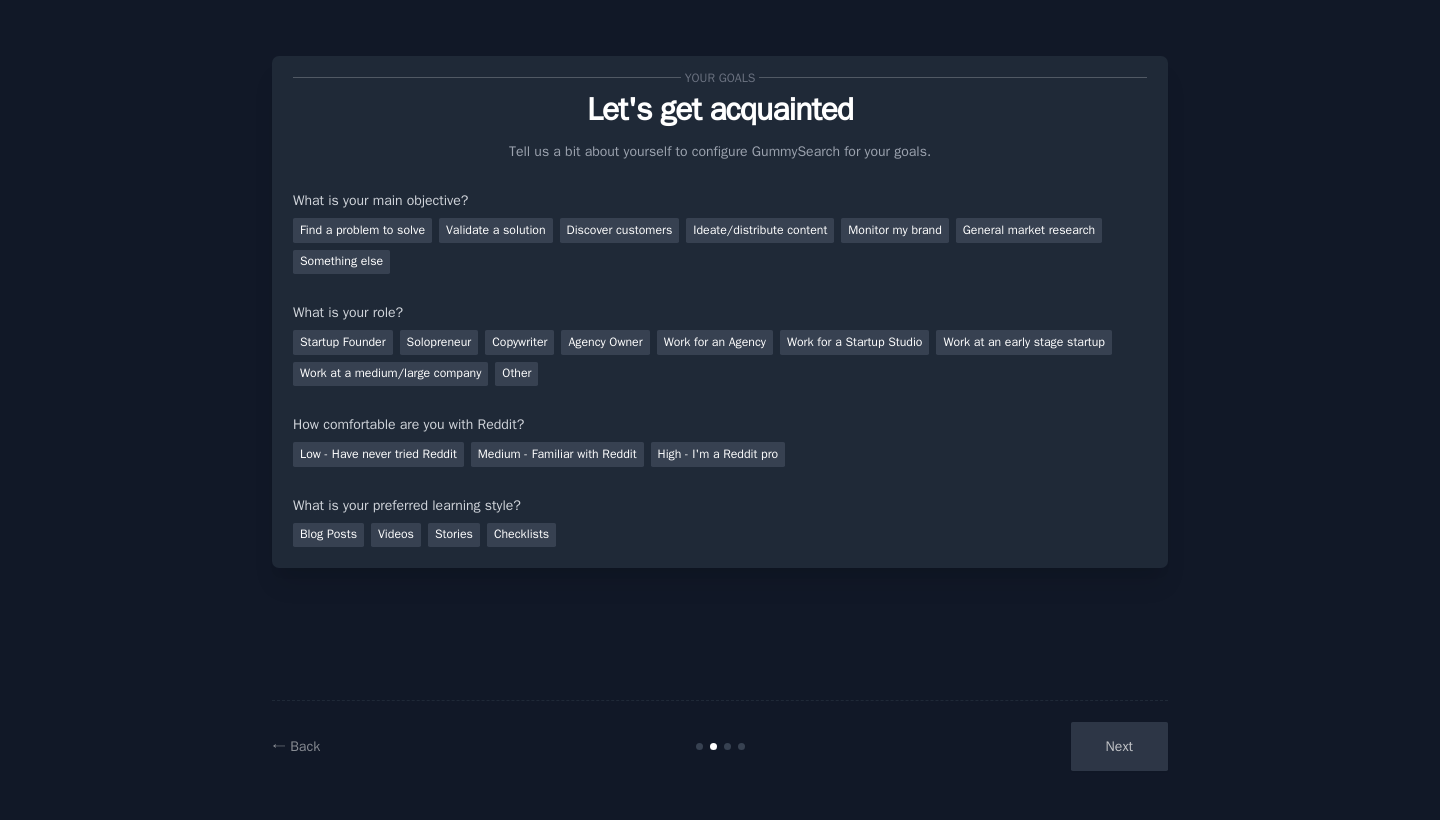 click on "Next" at bounding box center [1018, 746] 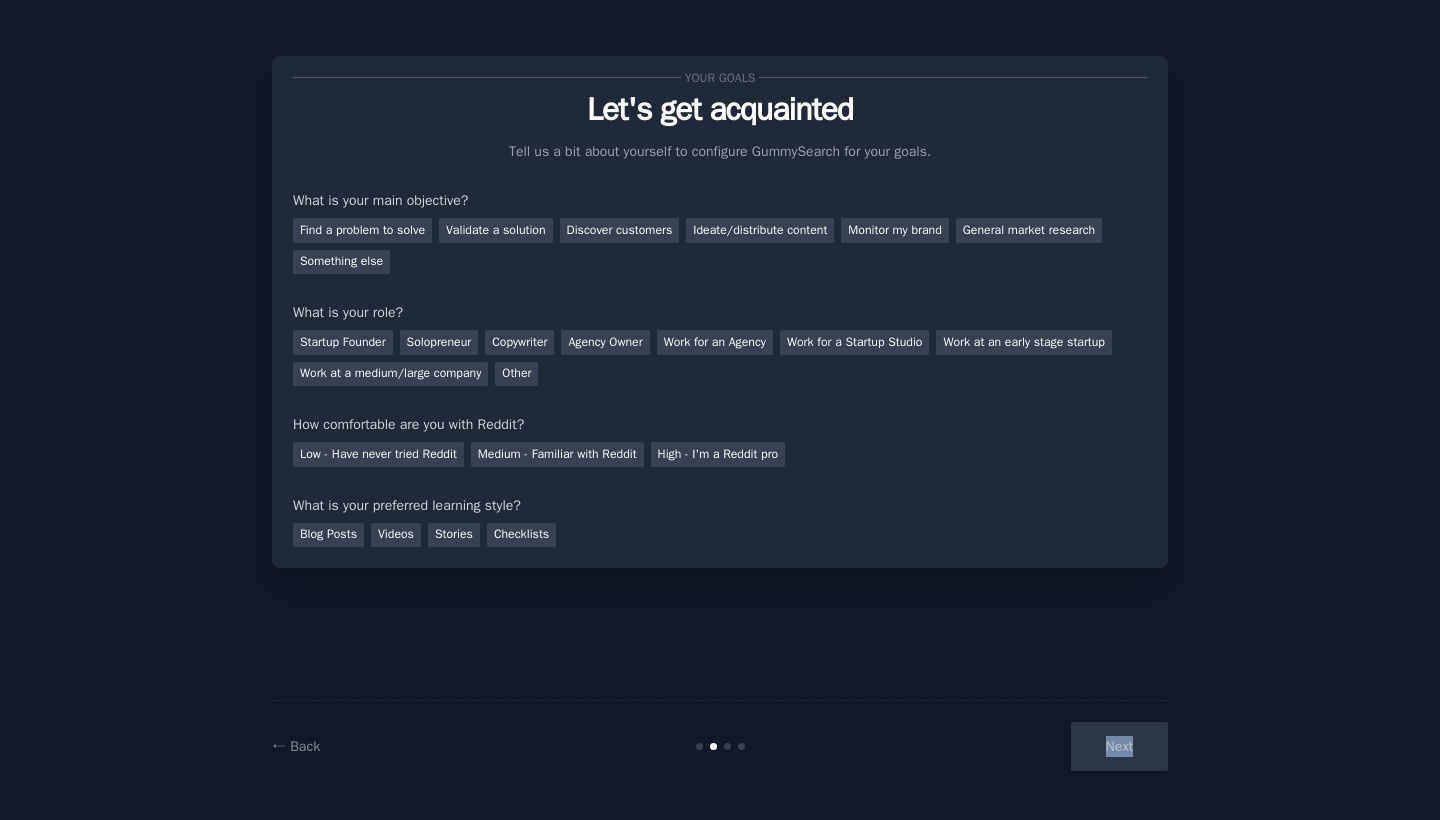 click on "Next" at bounding box center [1018, 746] 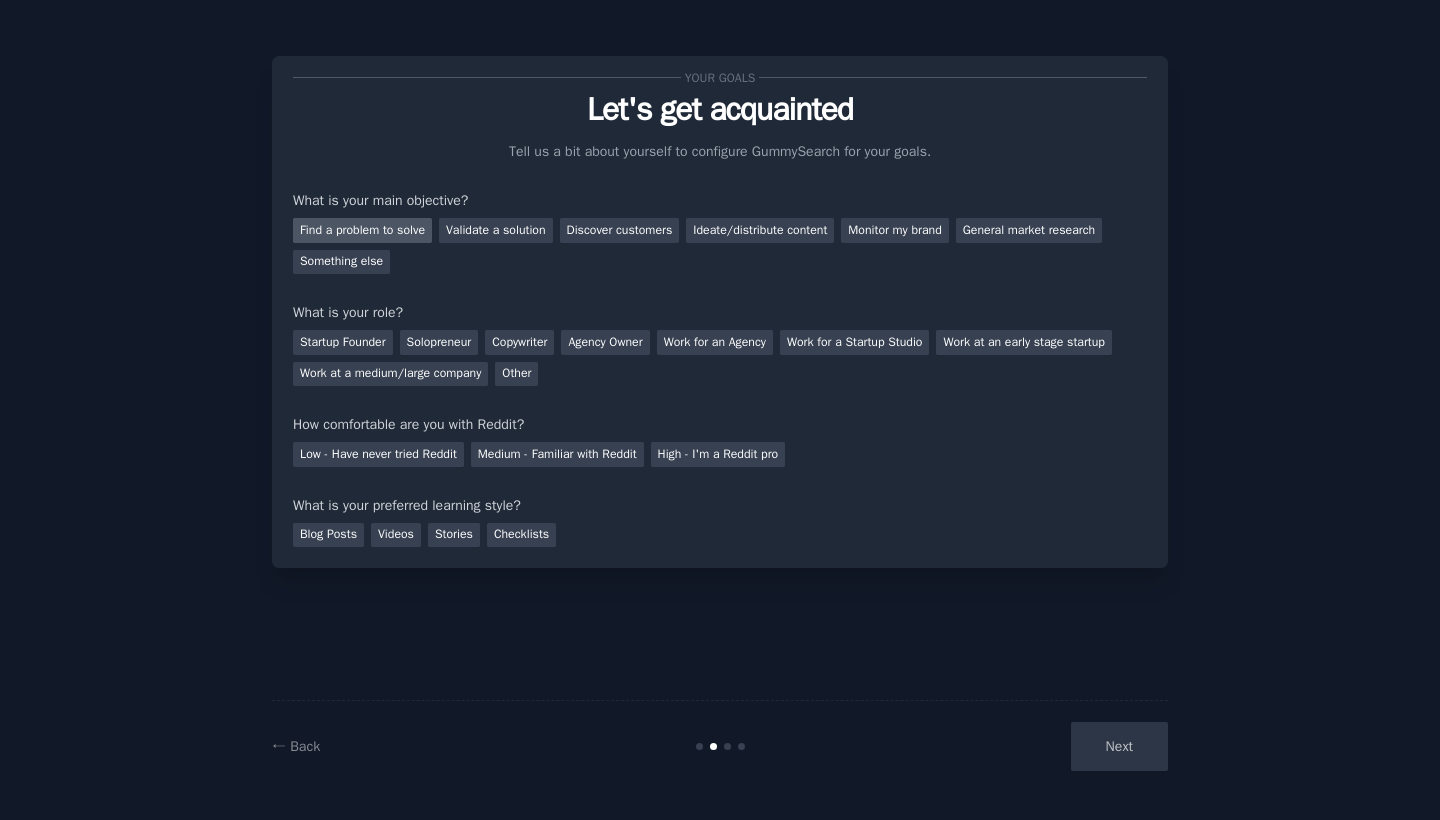 click on "Find a problem to solve" at bounding box center [362, 230] 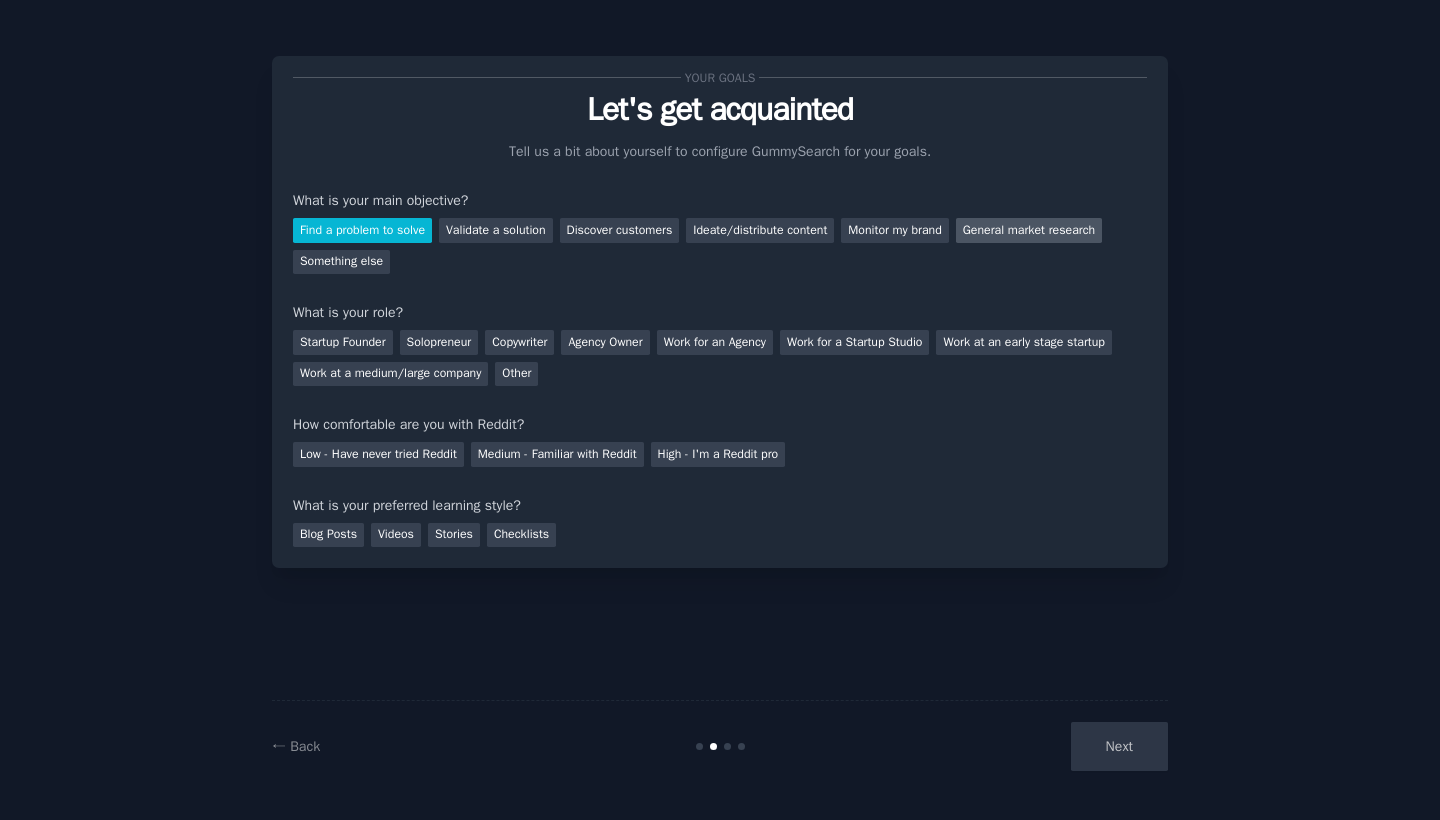 click on "General market research" at bounding box center (1029, 230) 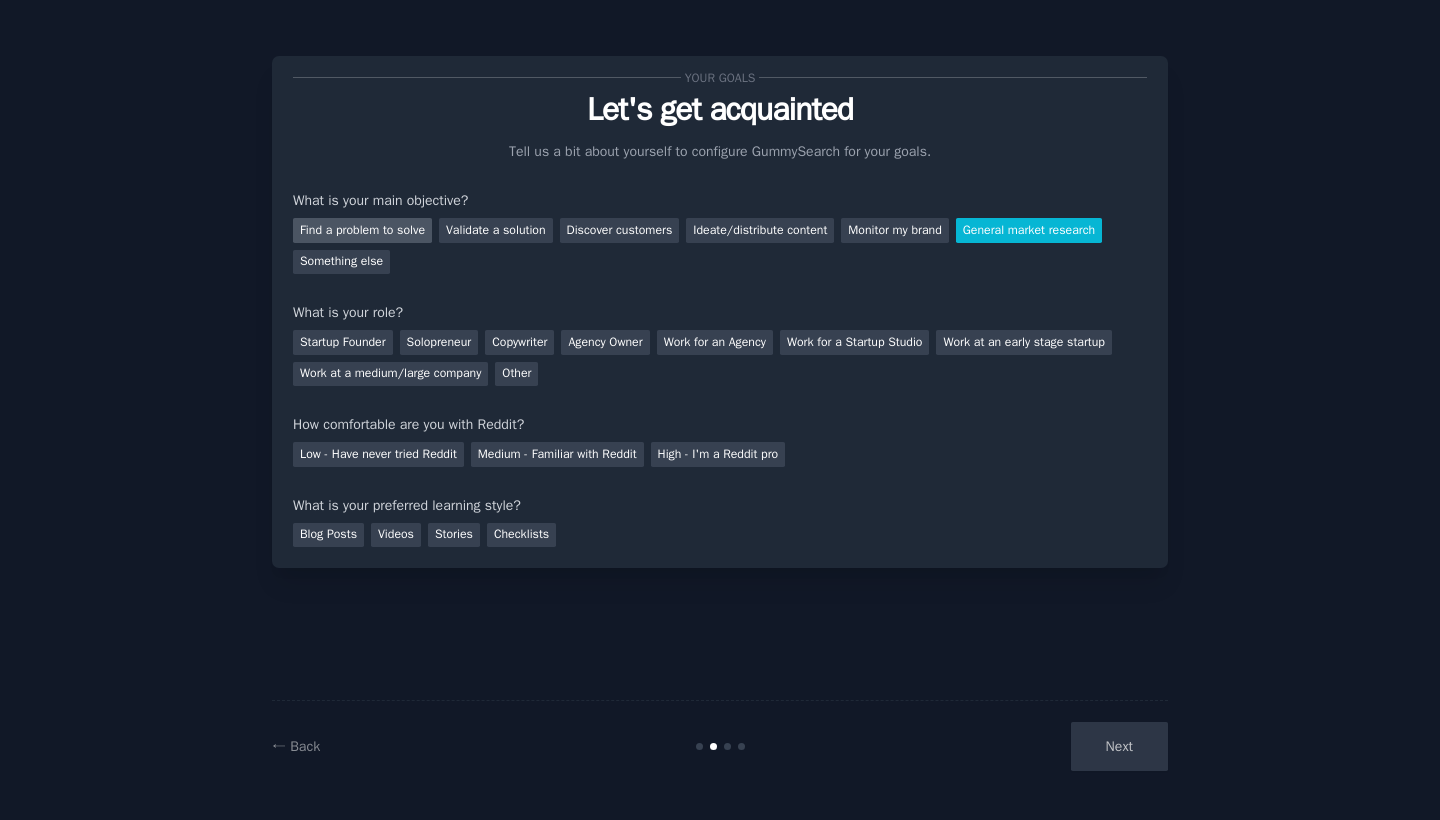 click on "Find a problem to solve" at bounding box center [362, 230] 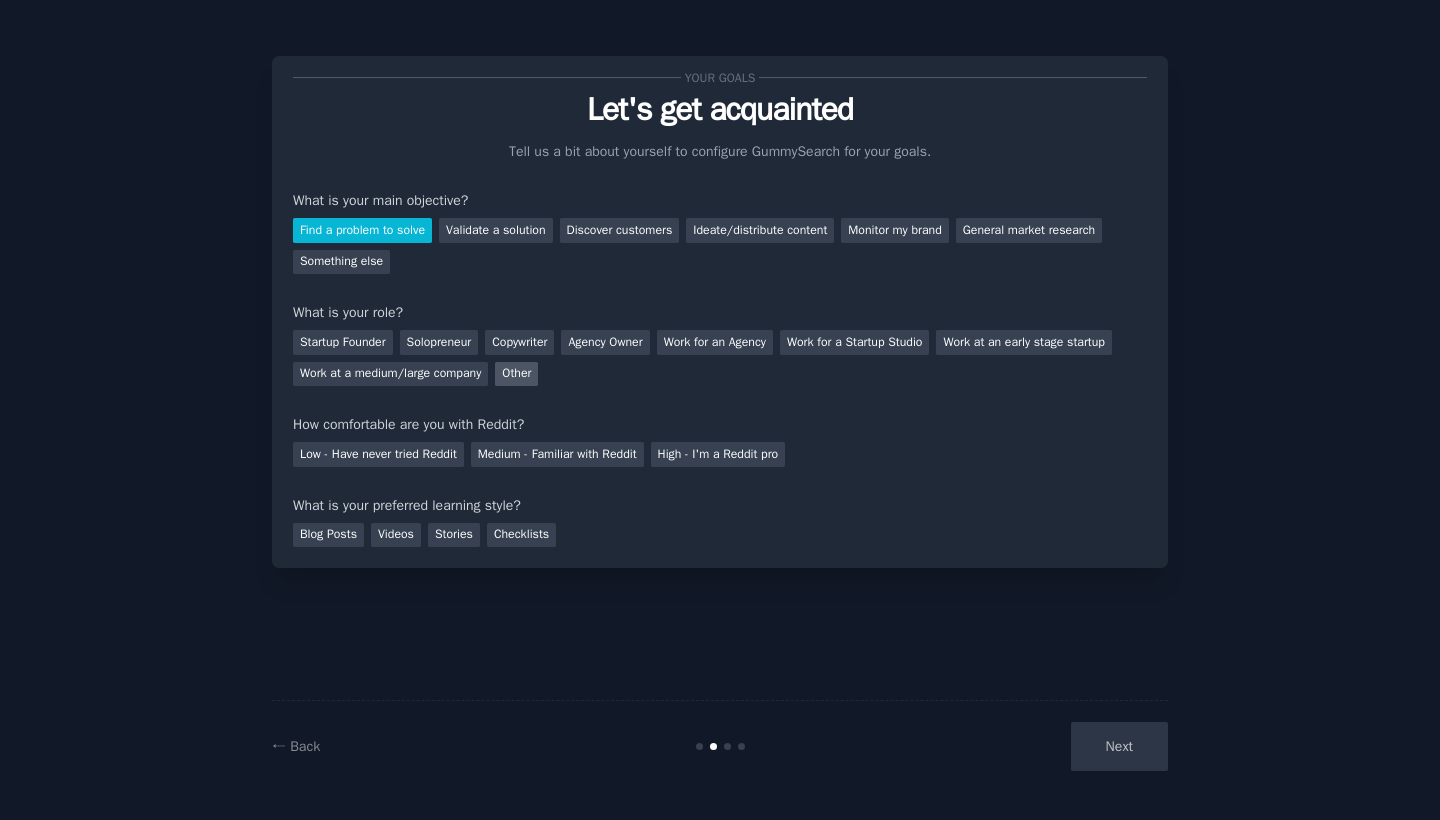click on "Other" at bounding box center [516, 374] 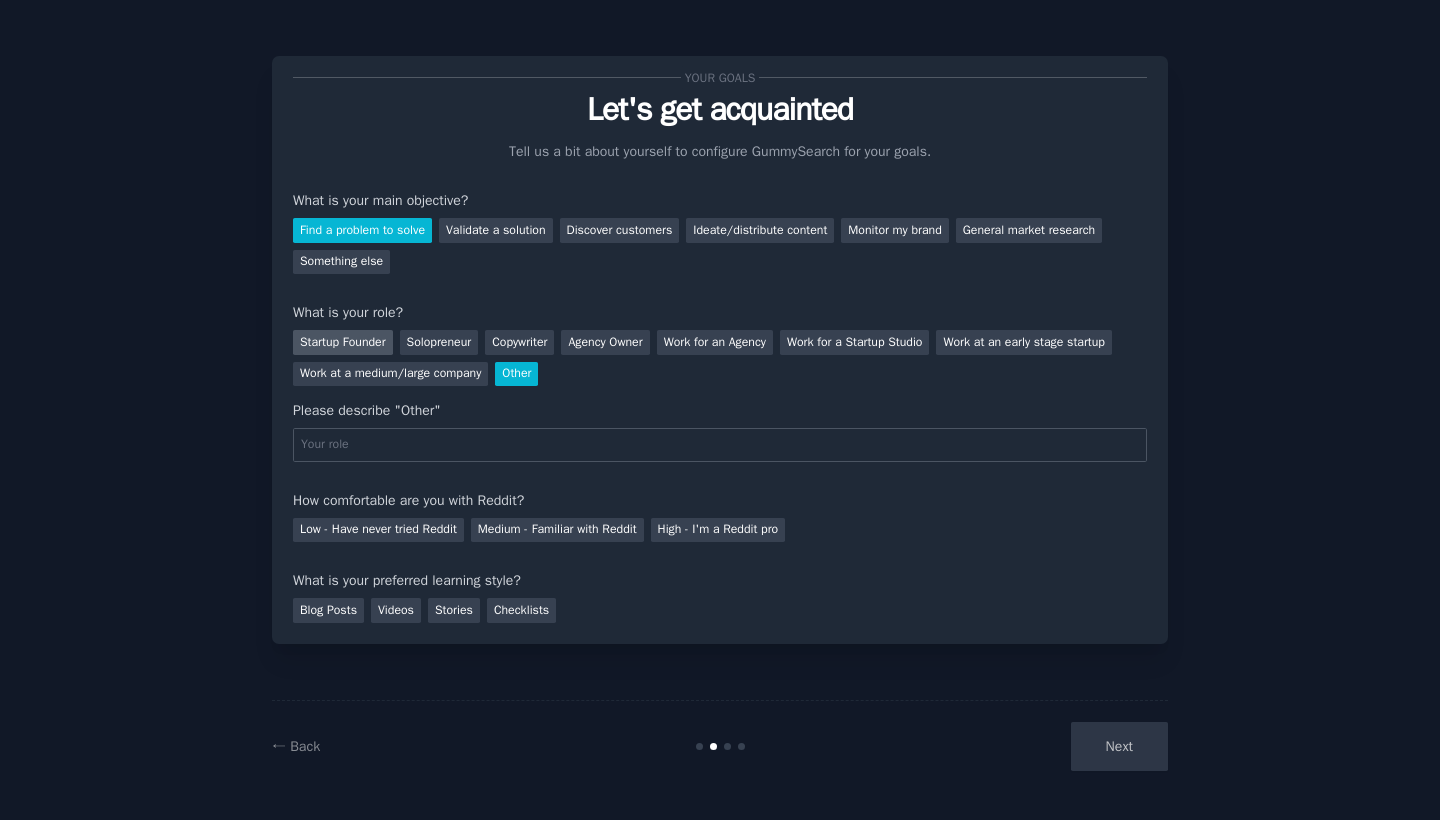 click on "Startup Founder" at bounding box center (343, 342) 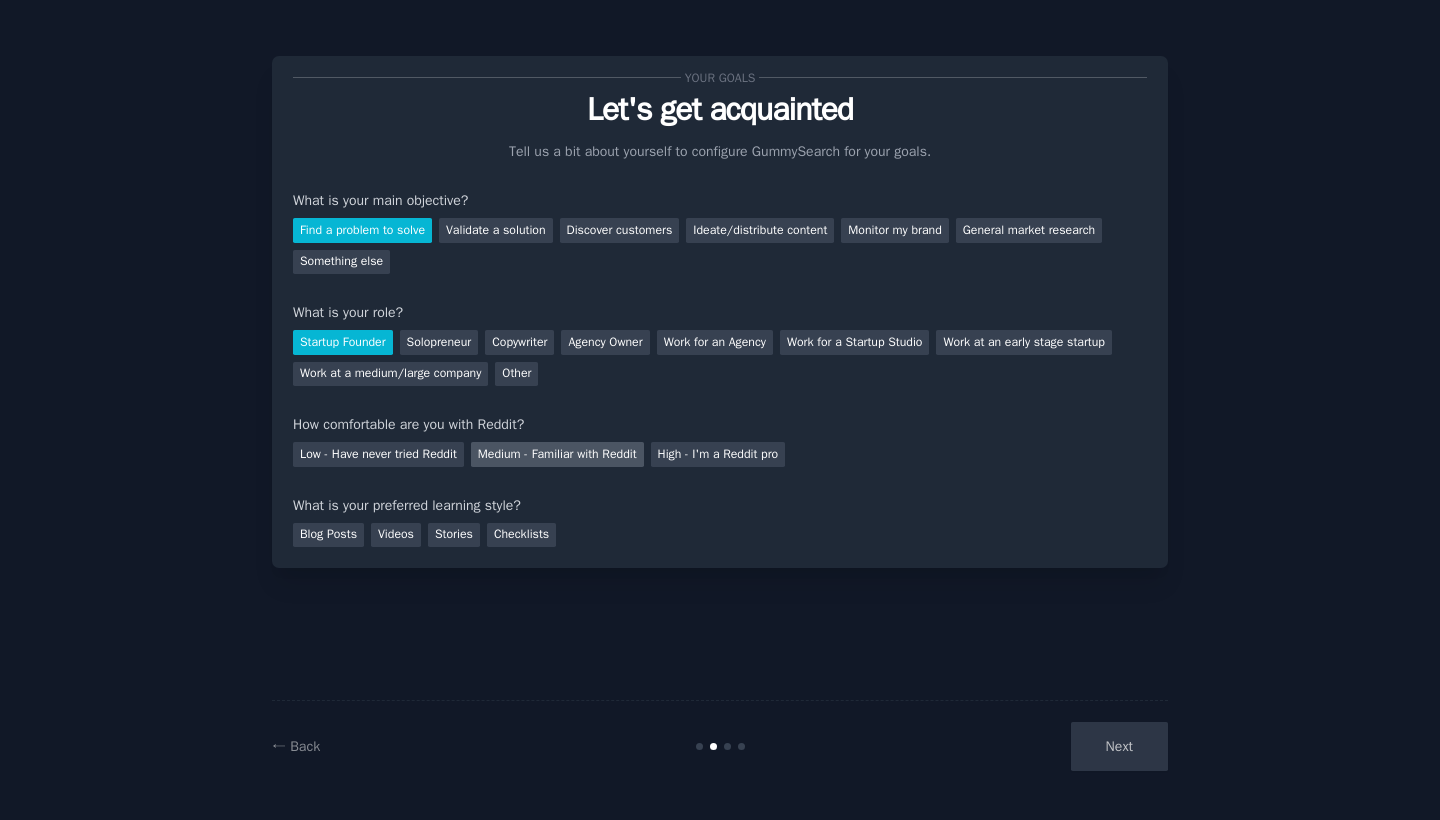 click on "Medium - Familiar with Reddit" at bounding box center [557, 454] 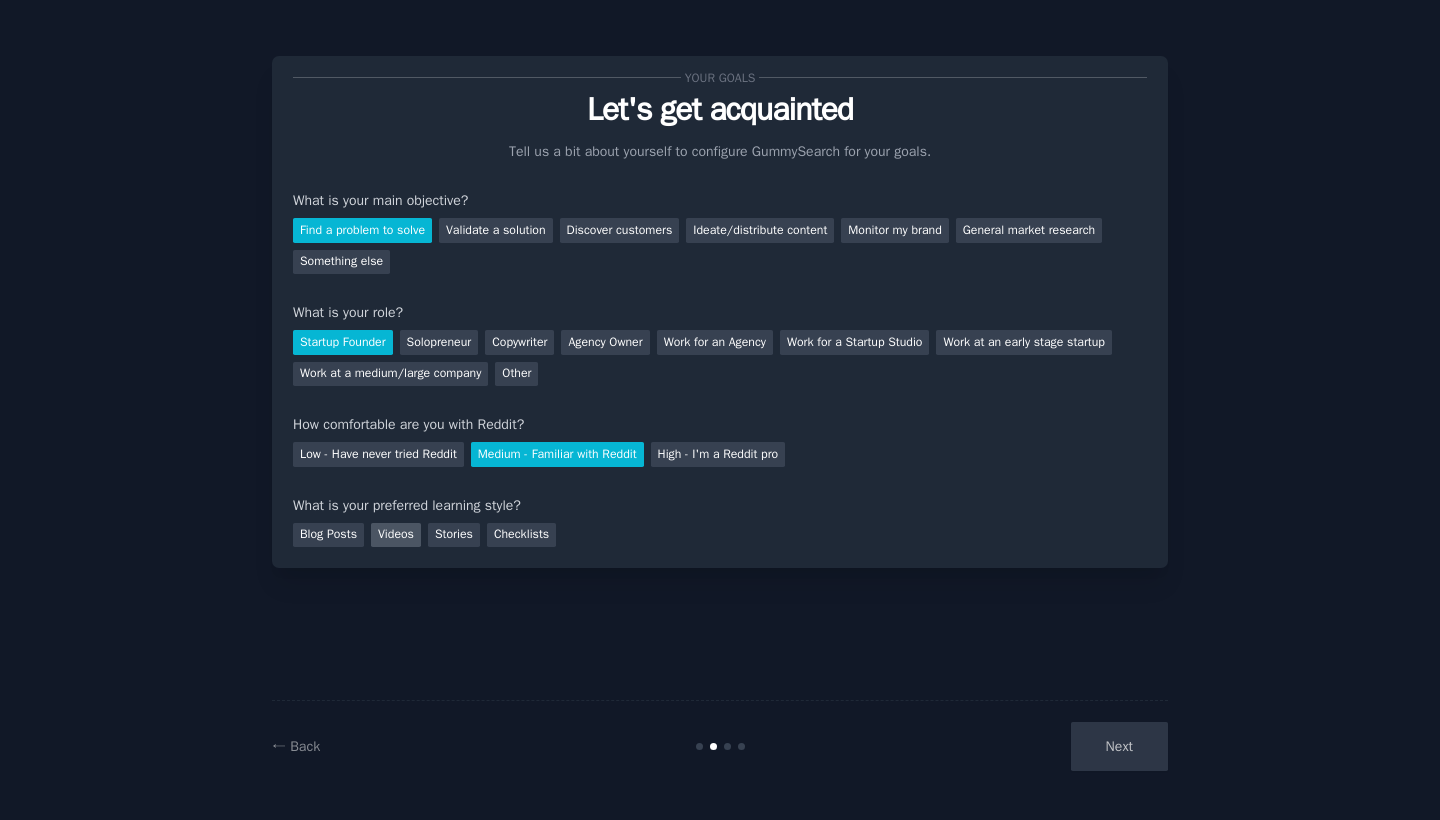 click on "Videos" at bounding box center (396, 535) 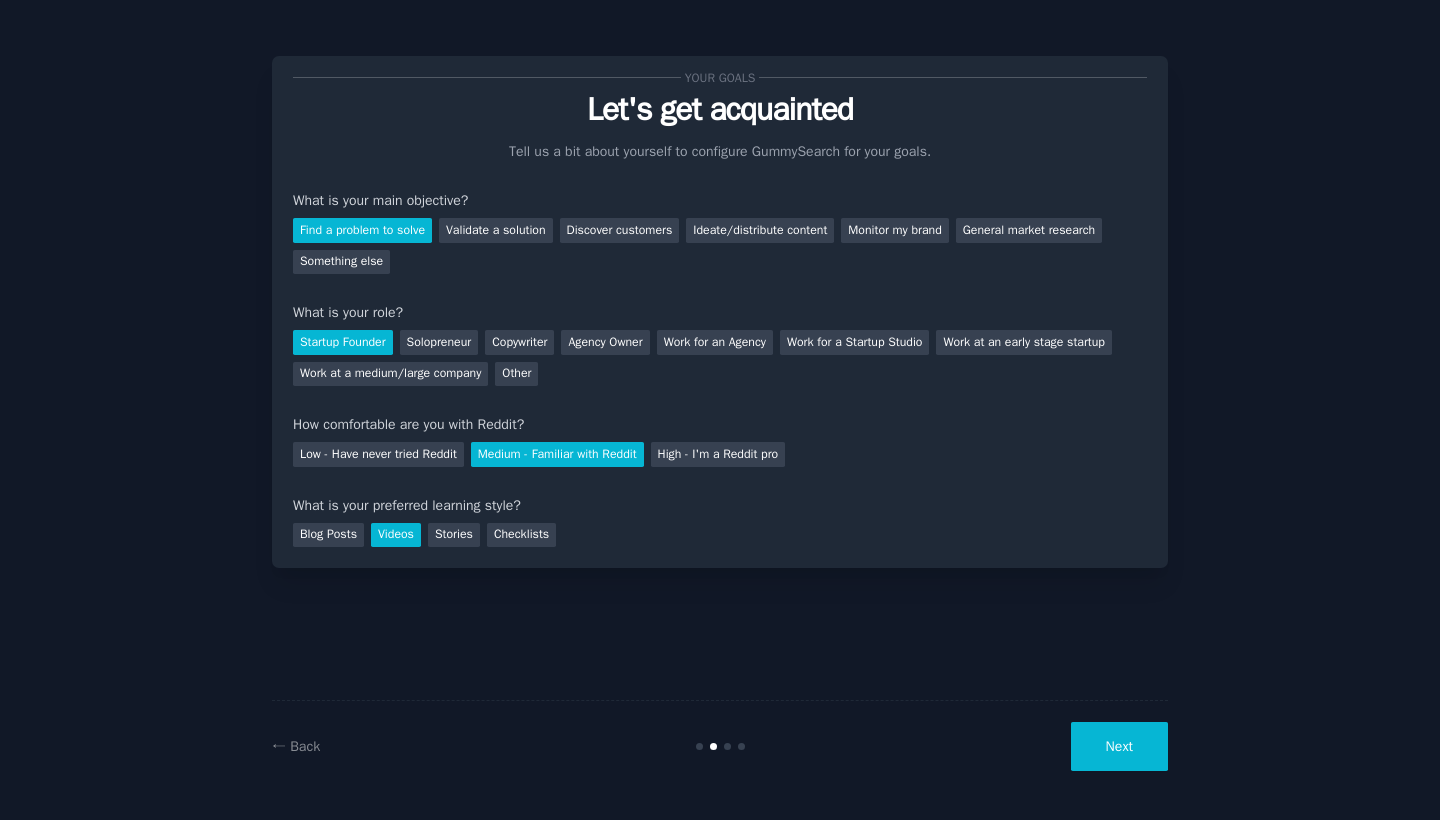 click on "Next" at bounding box center (1119, 746) 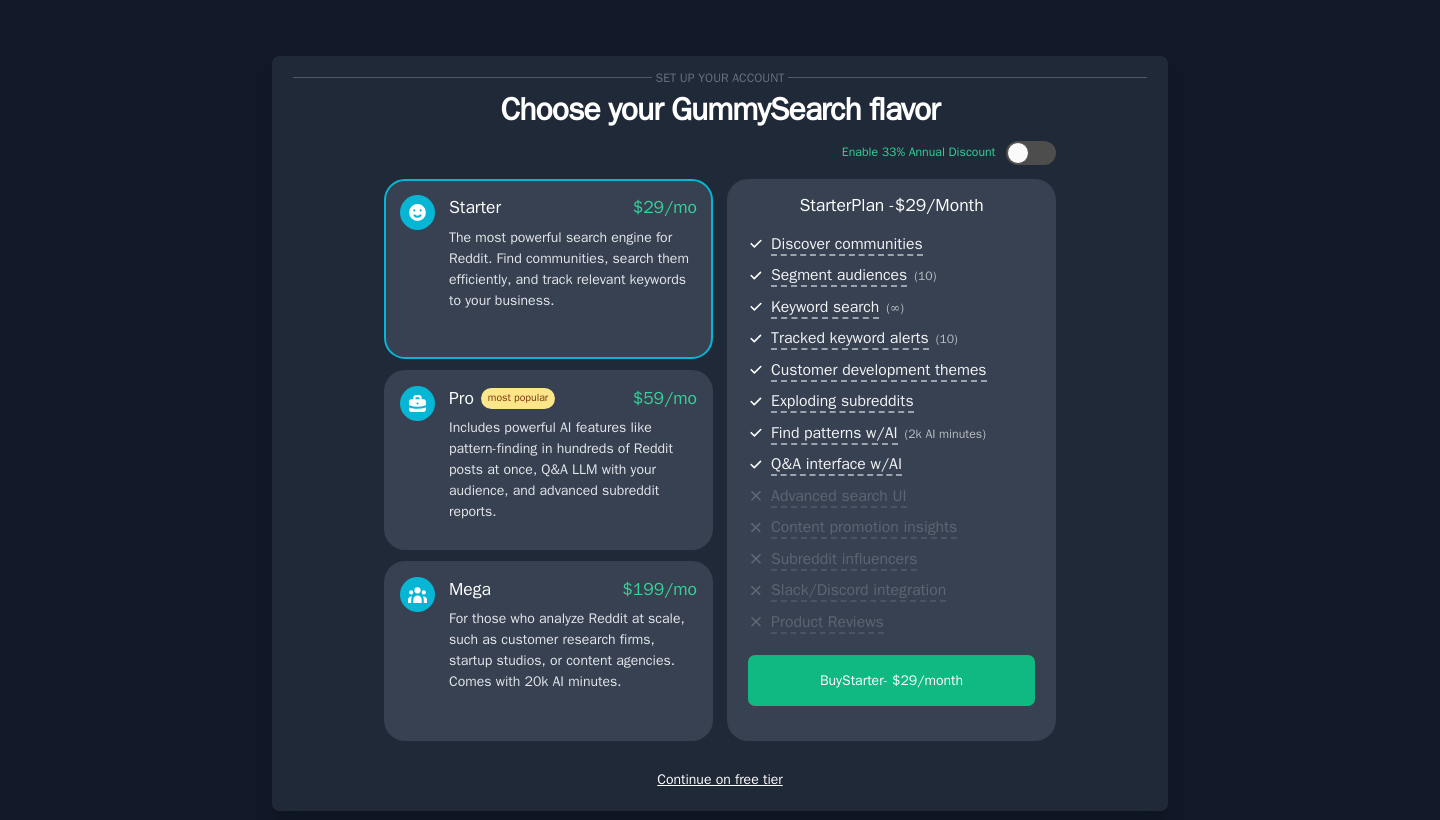 click on "Continue on free tier" at bounding box center [720, 779] 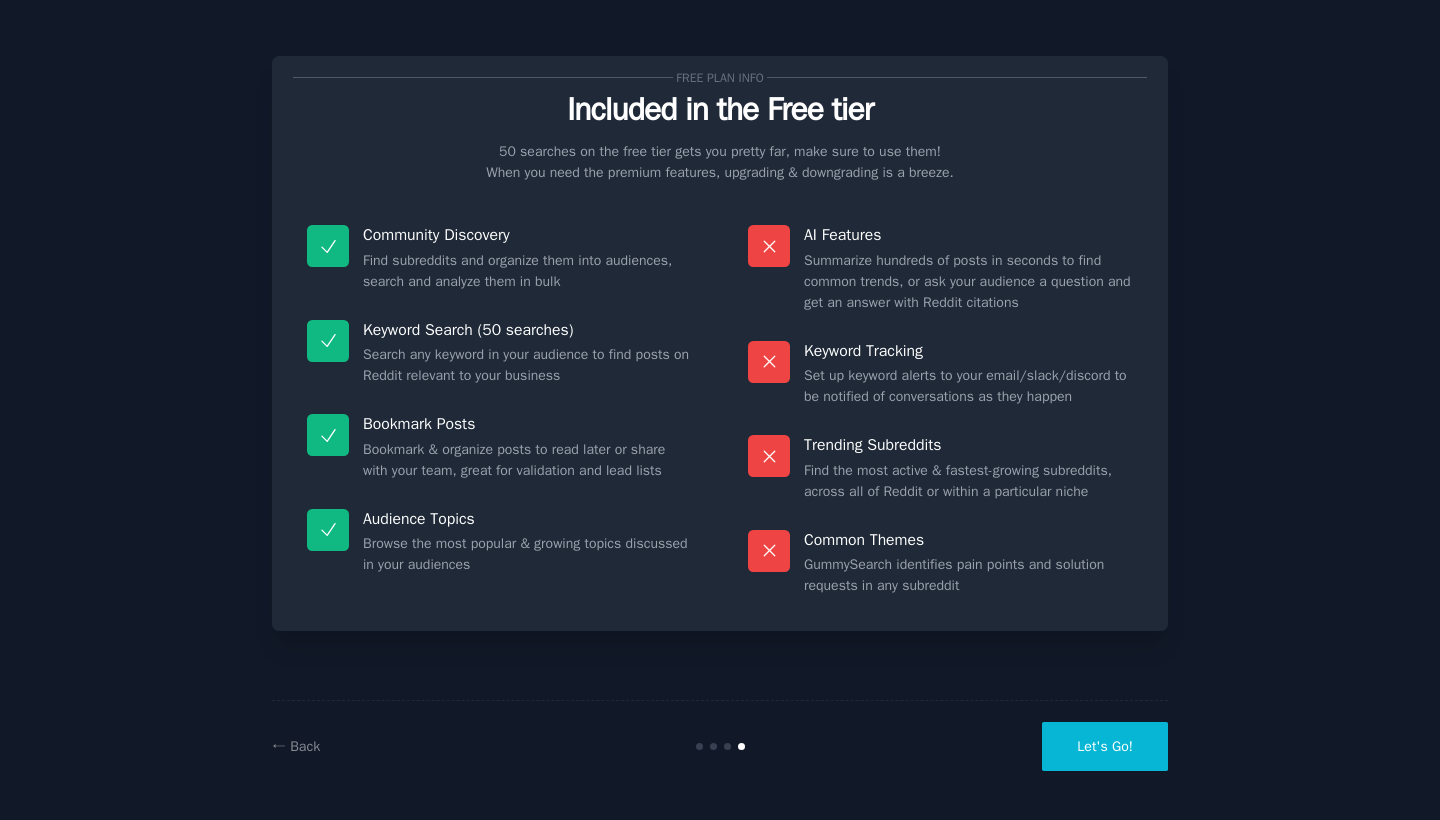 click on "Let's Go!" at bounding box center (1105, 746) 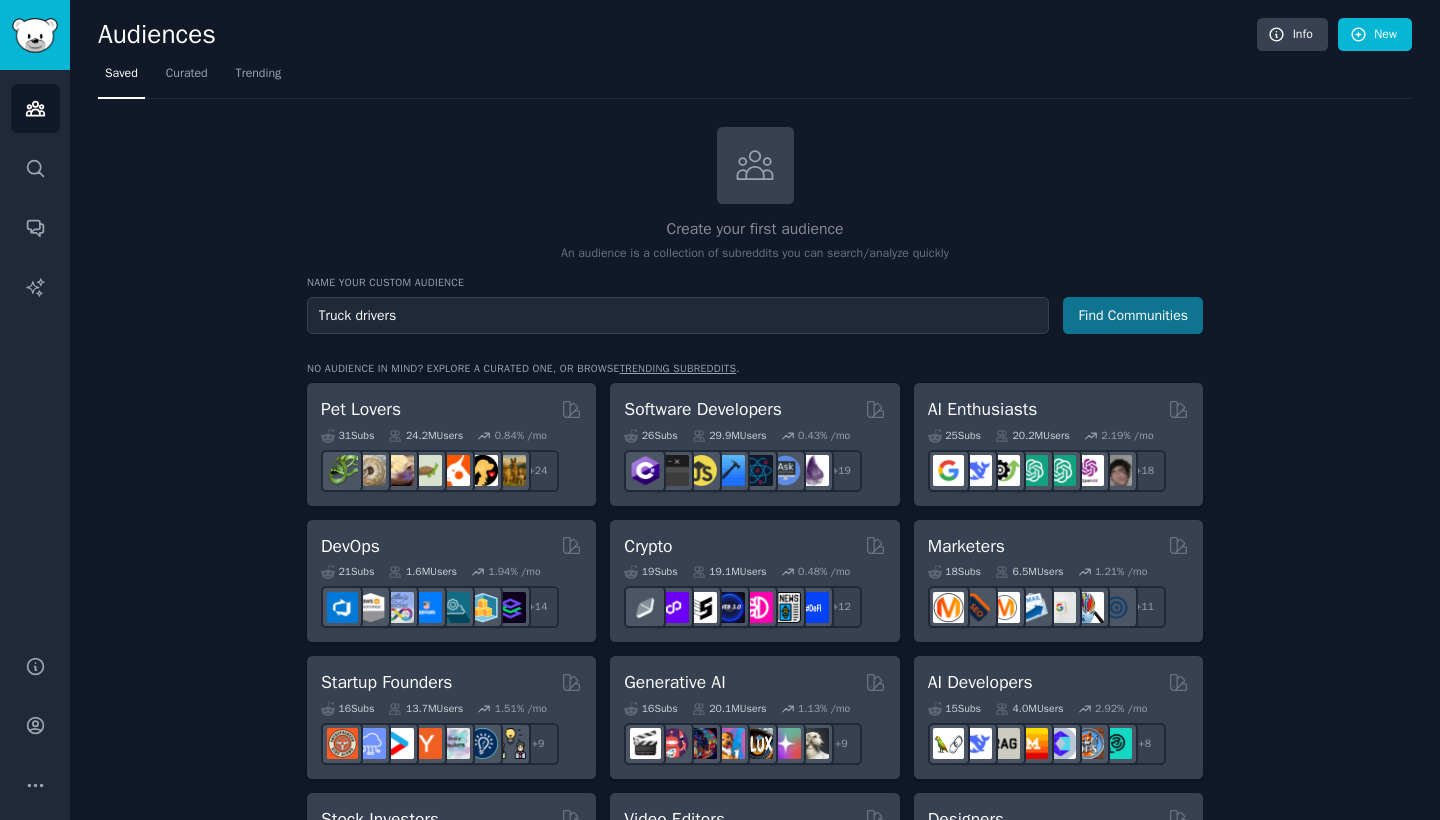 type on "Truck drivers" 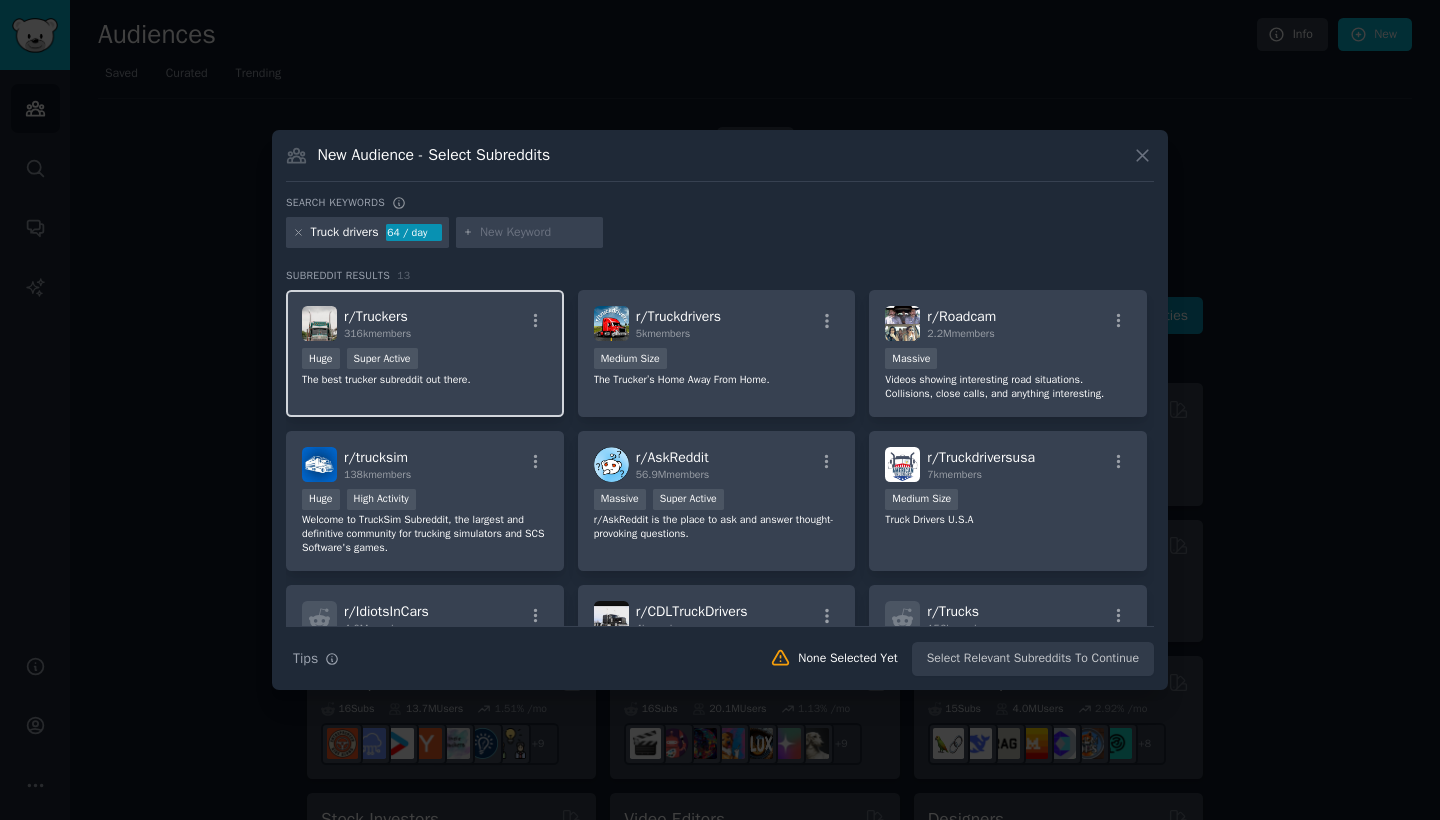 click on "Huge Super Active" at bounding box center (425, 360) 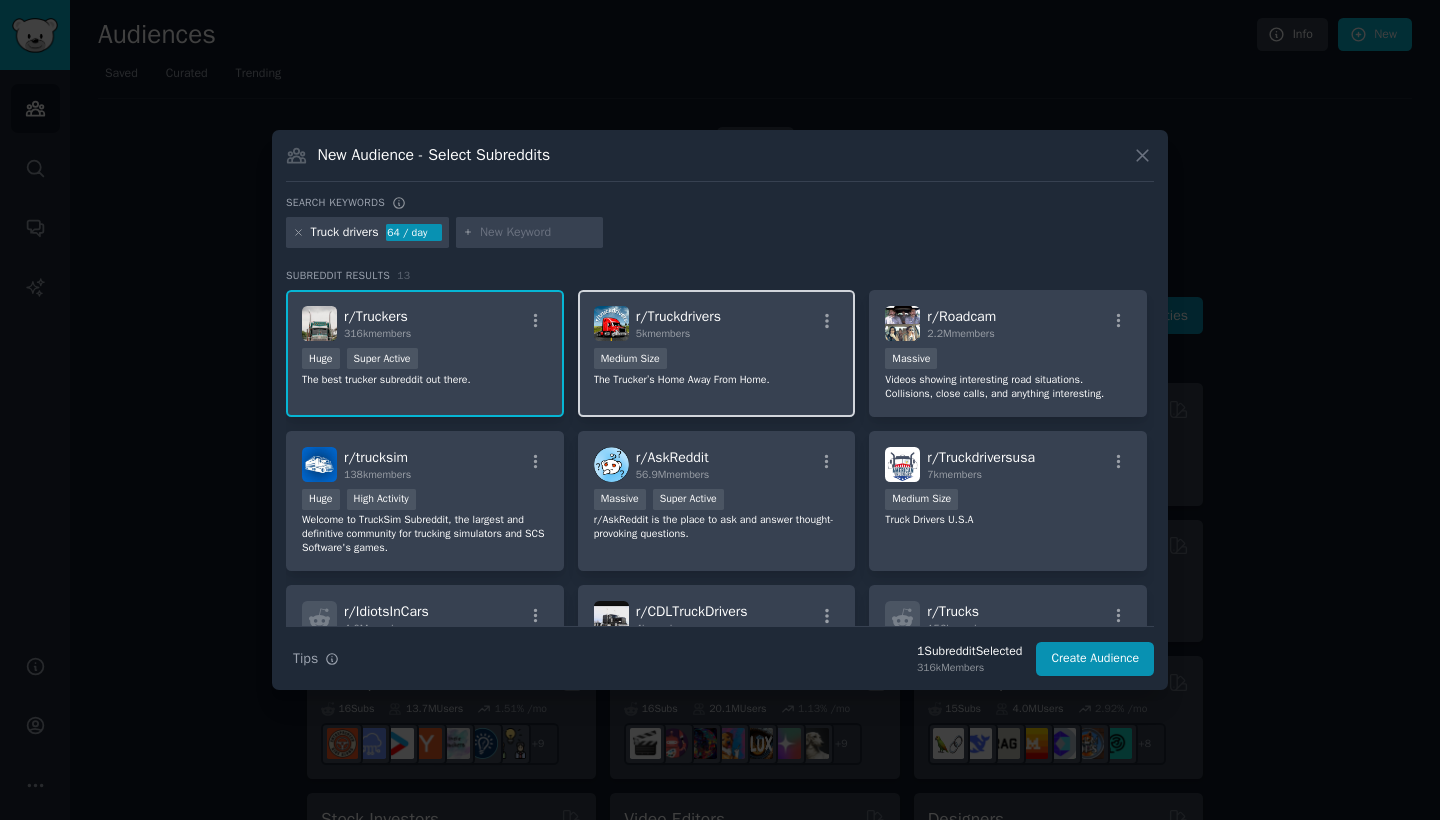 click on "[NUMBER] members" at bounding box center (678, 334) 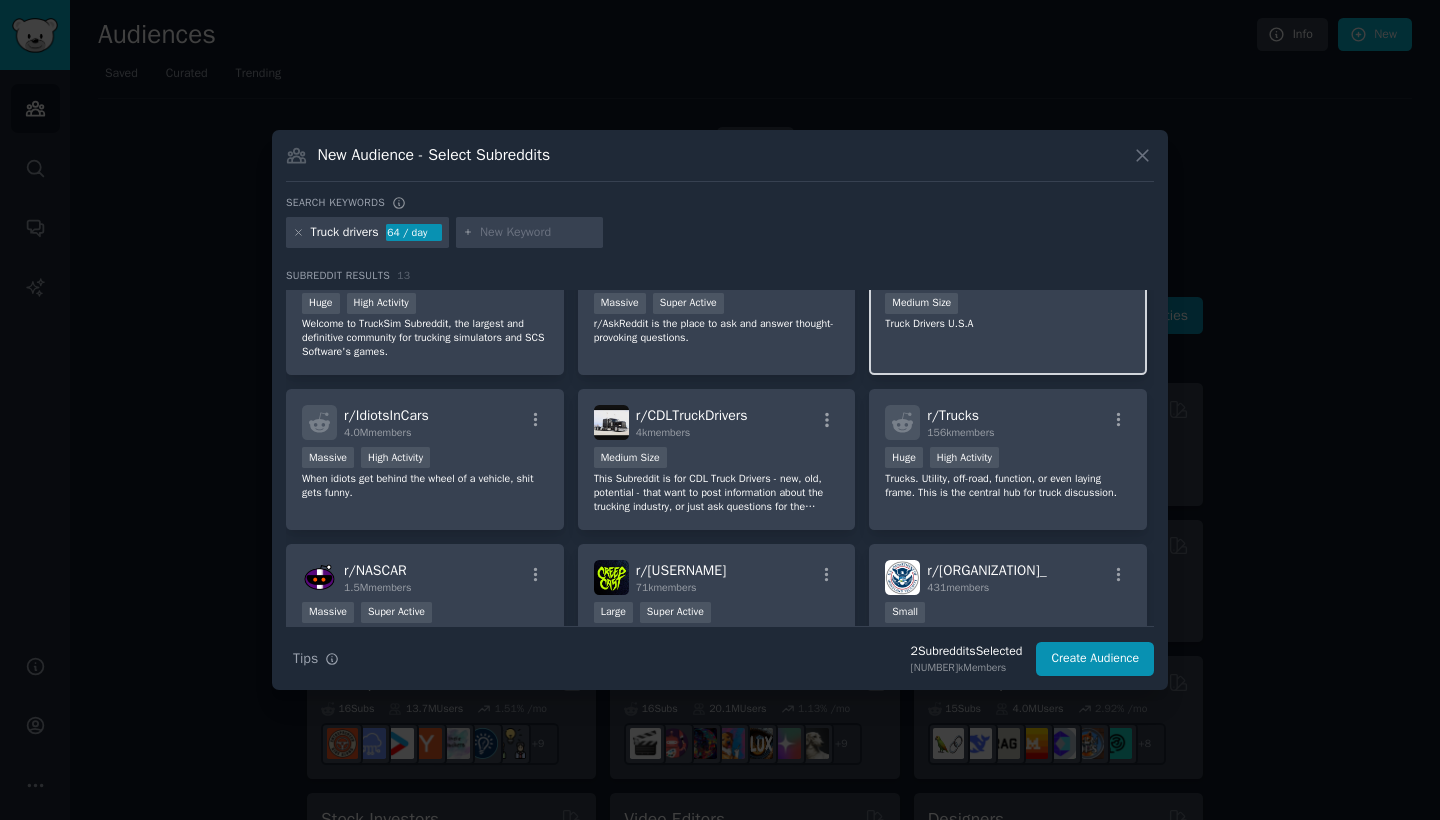 scroll, scrollTop: 197, scrollLeft: 0, axis: vertical 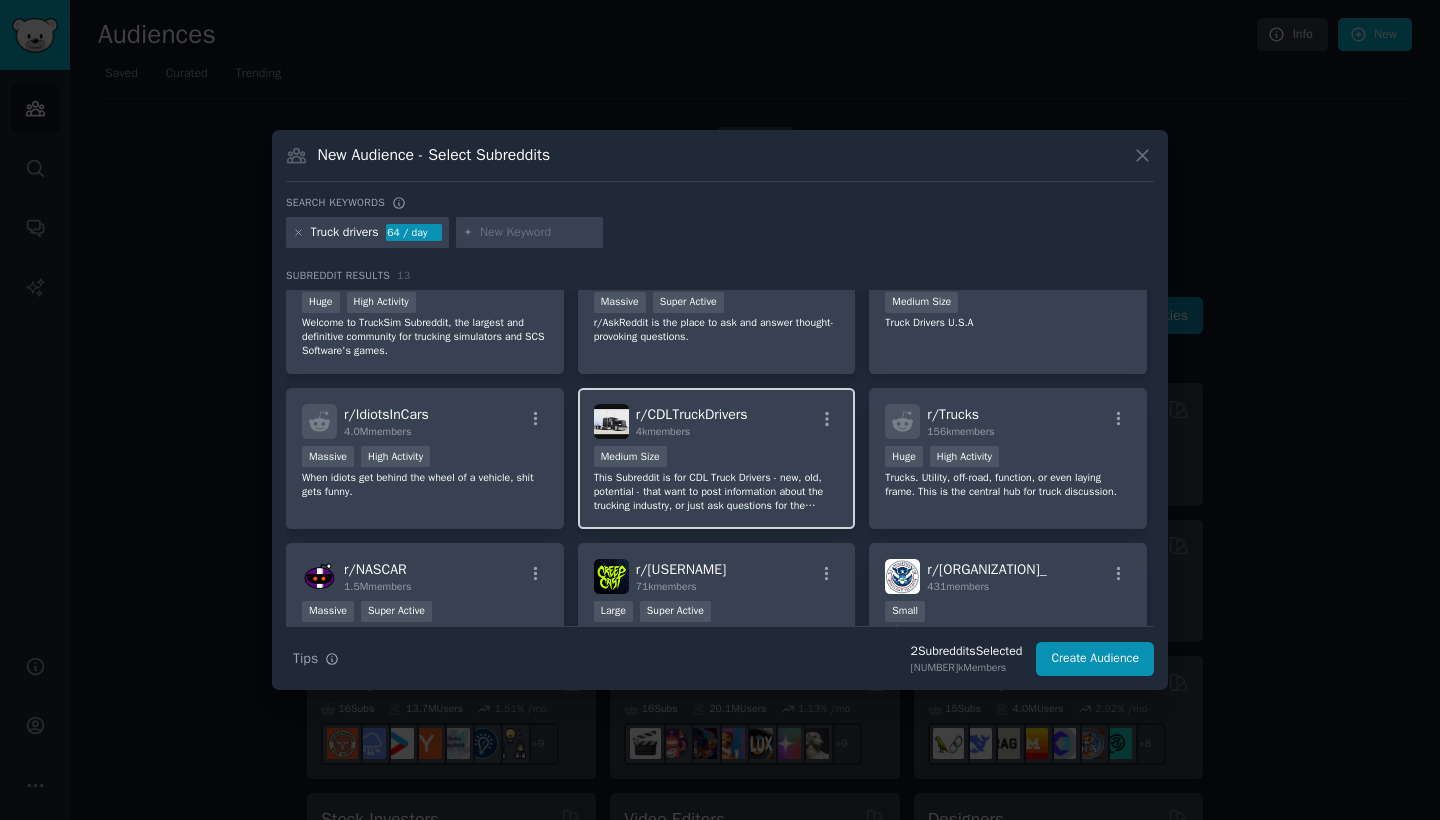 click on "Medium Size" at bounding box center (717, 458) 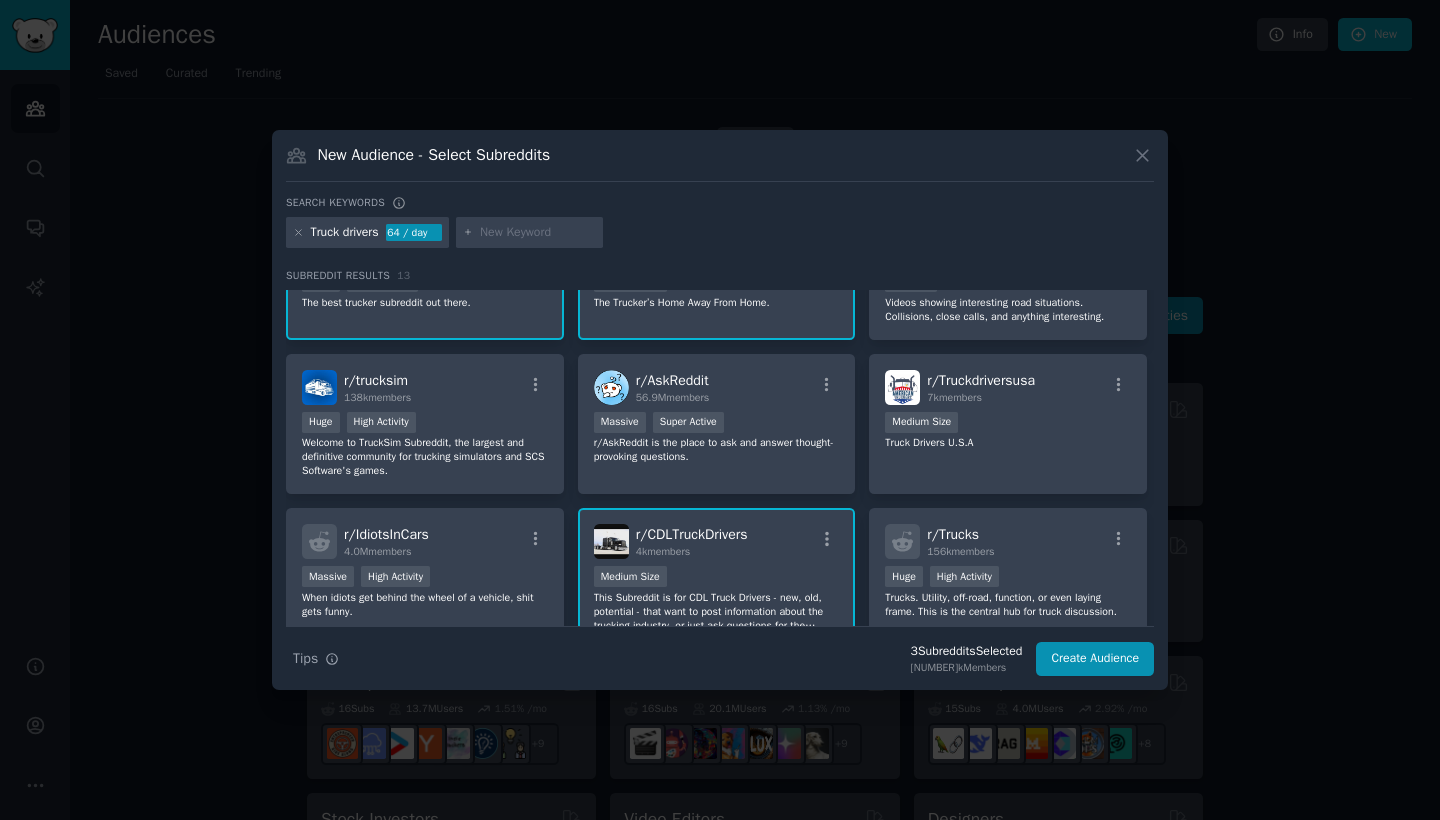 scroll, scrollTop: 84, scrollLeft: 0, axis: vertical 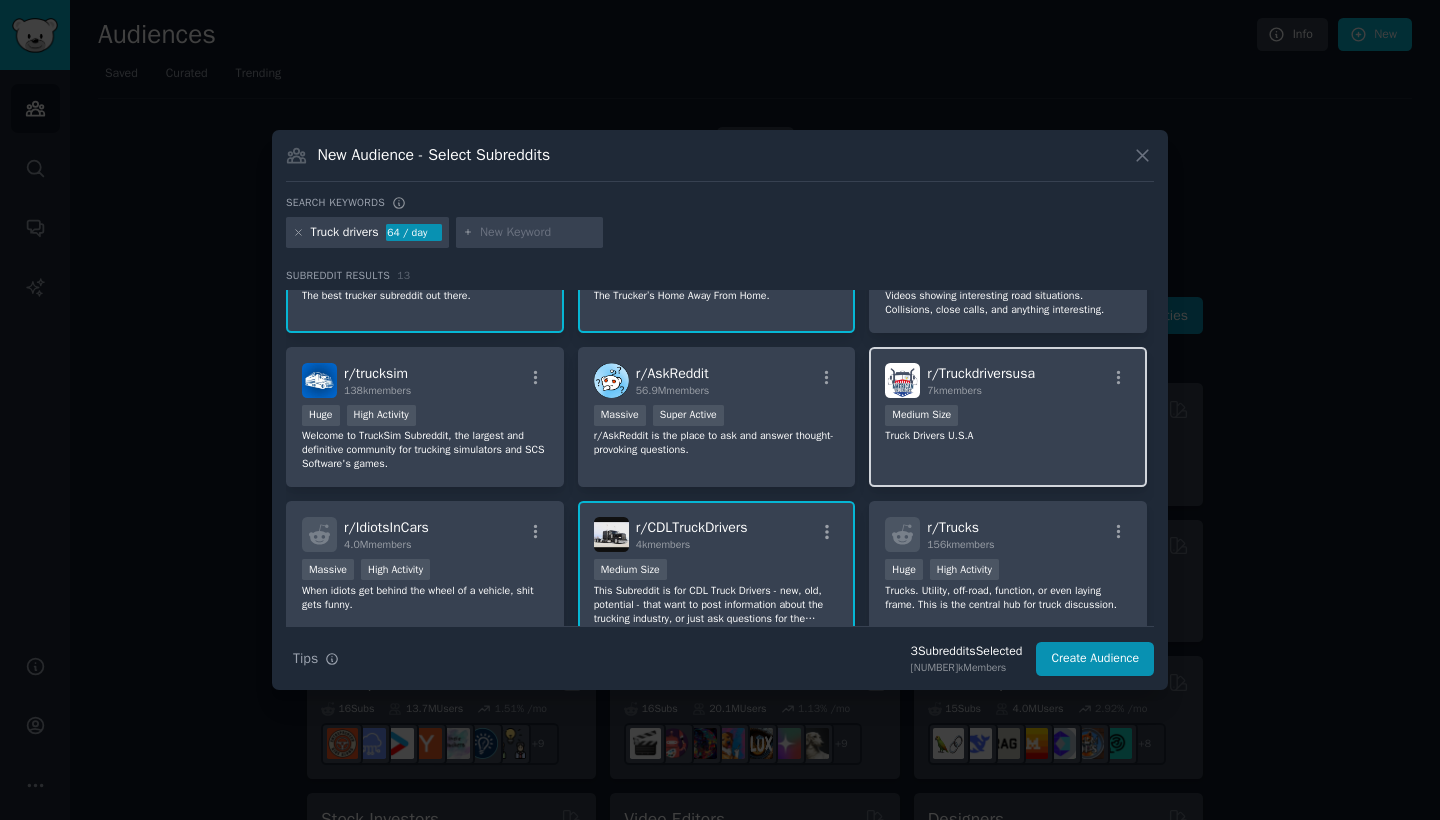 click on "Truck Drivers U.S.A" at bounding box center (1008, 436) 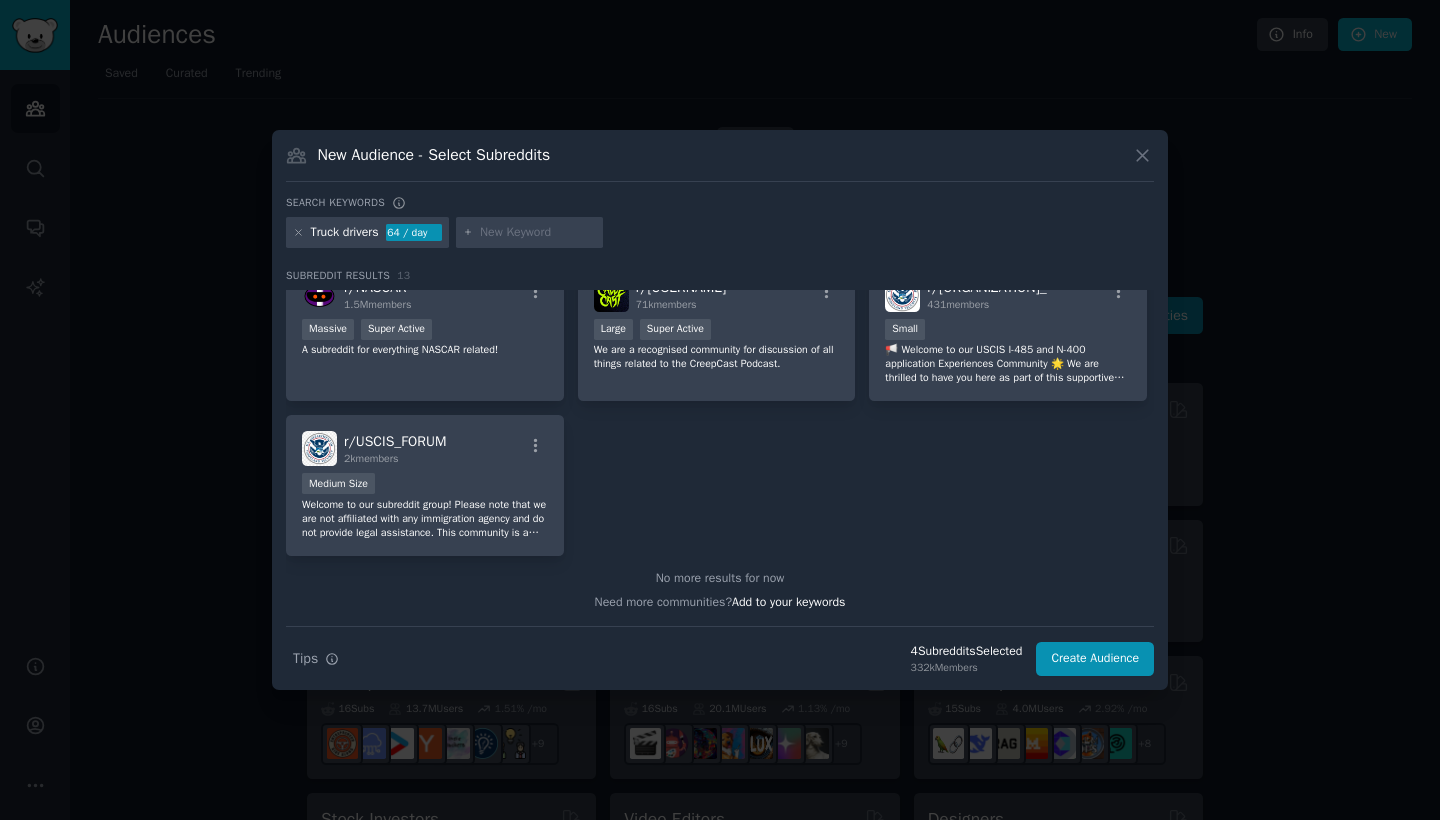 scroll, scrollTop: 478, scrollLeft: 0, axis: vertical 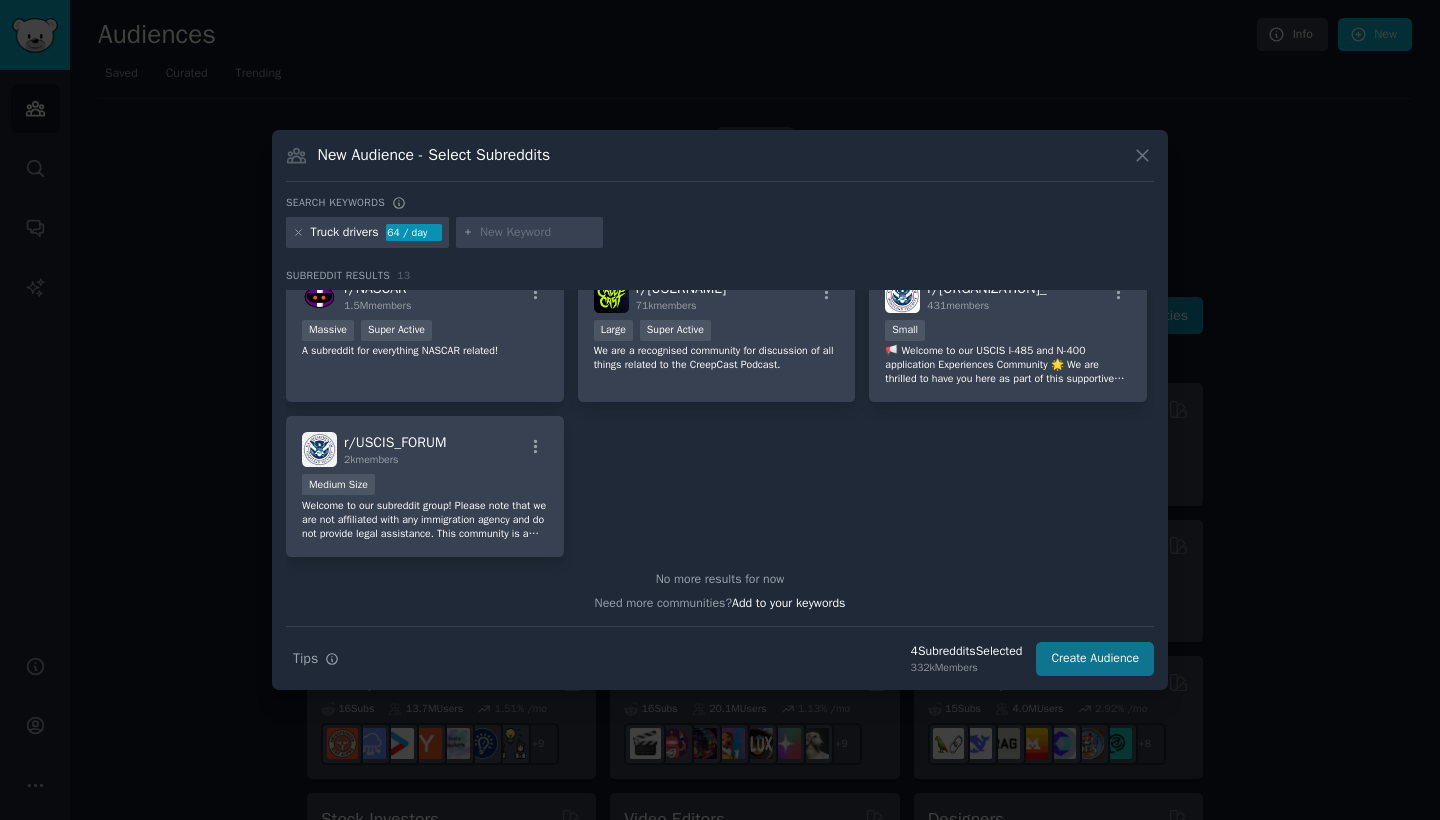click on "Create Audience" at bounding box center (1095, 659) 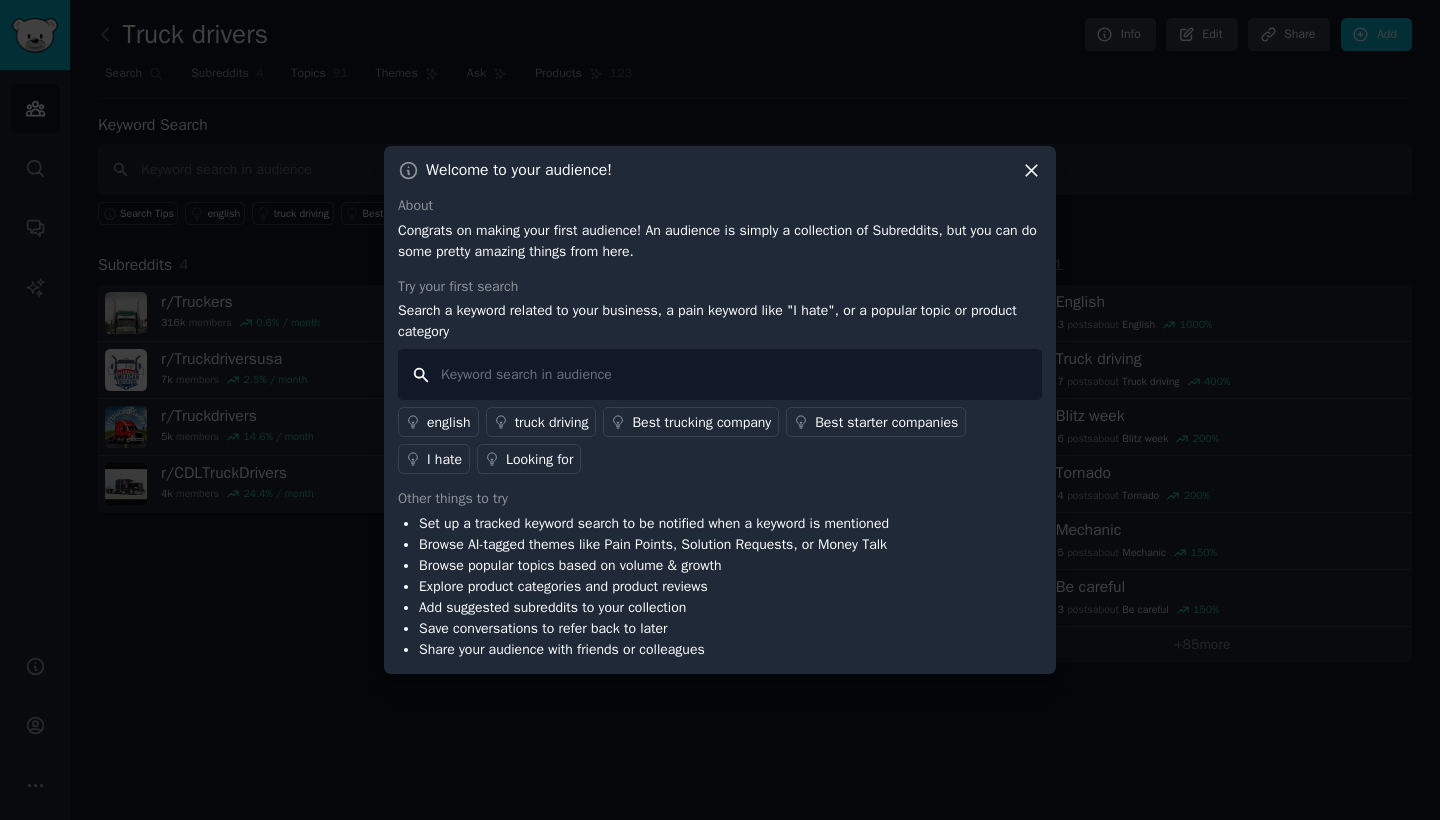 click at bounding box center (720, 374) 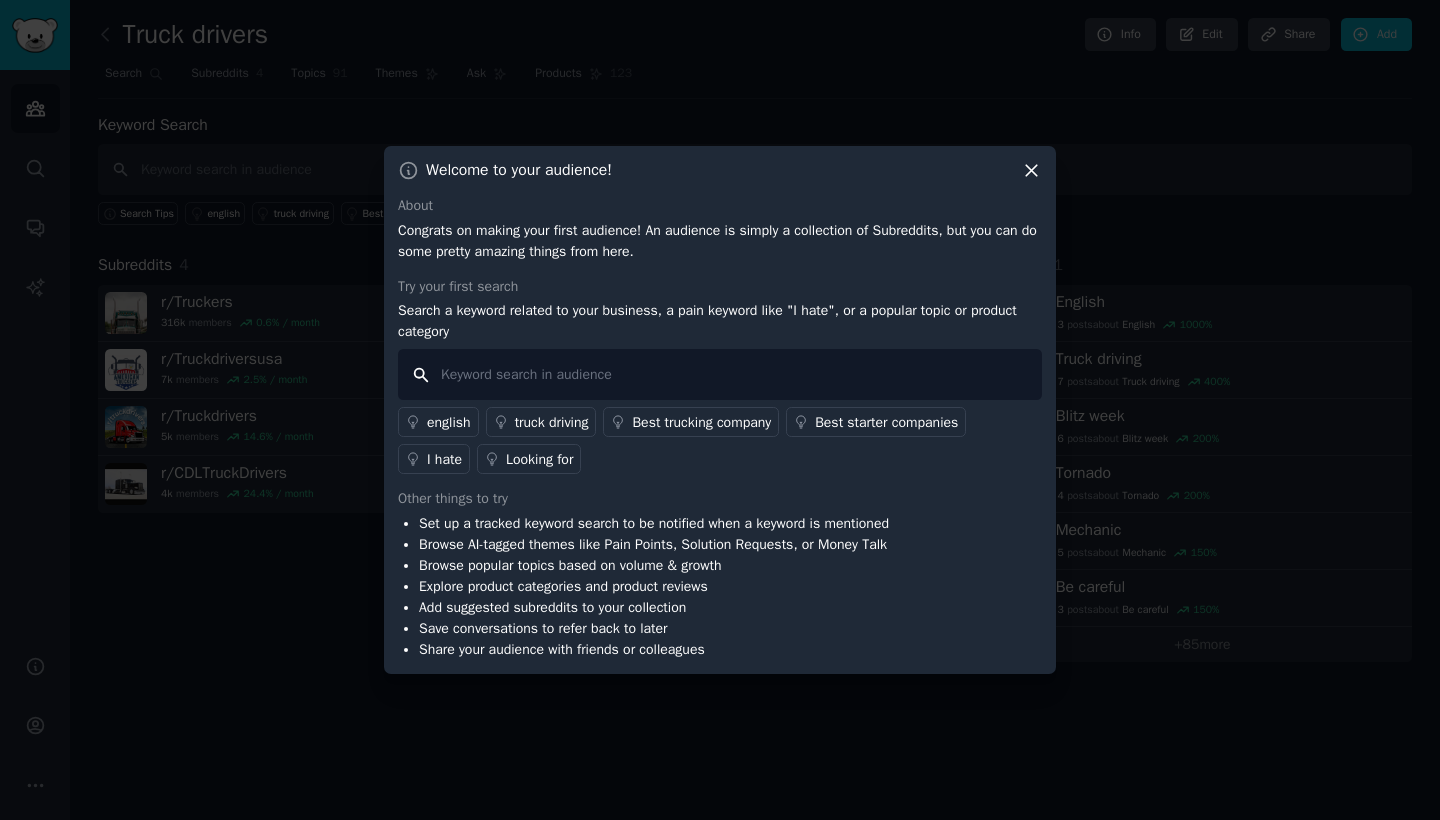 type on "I" 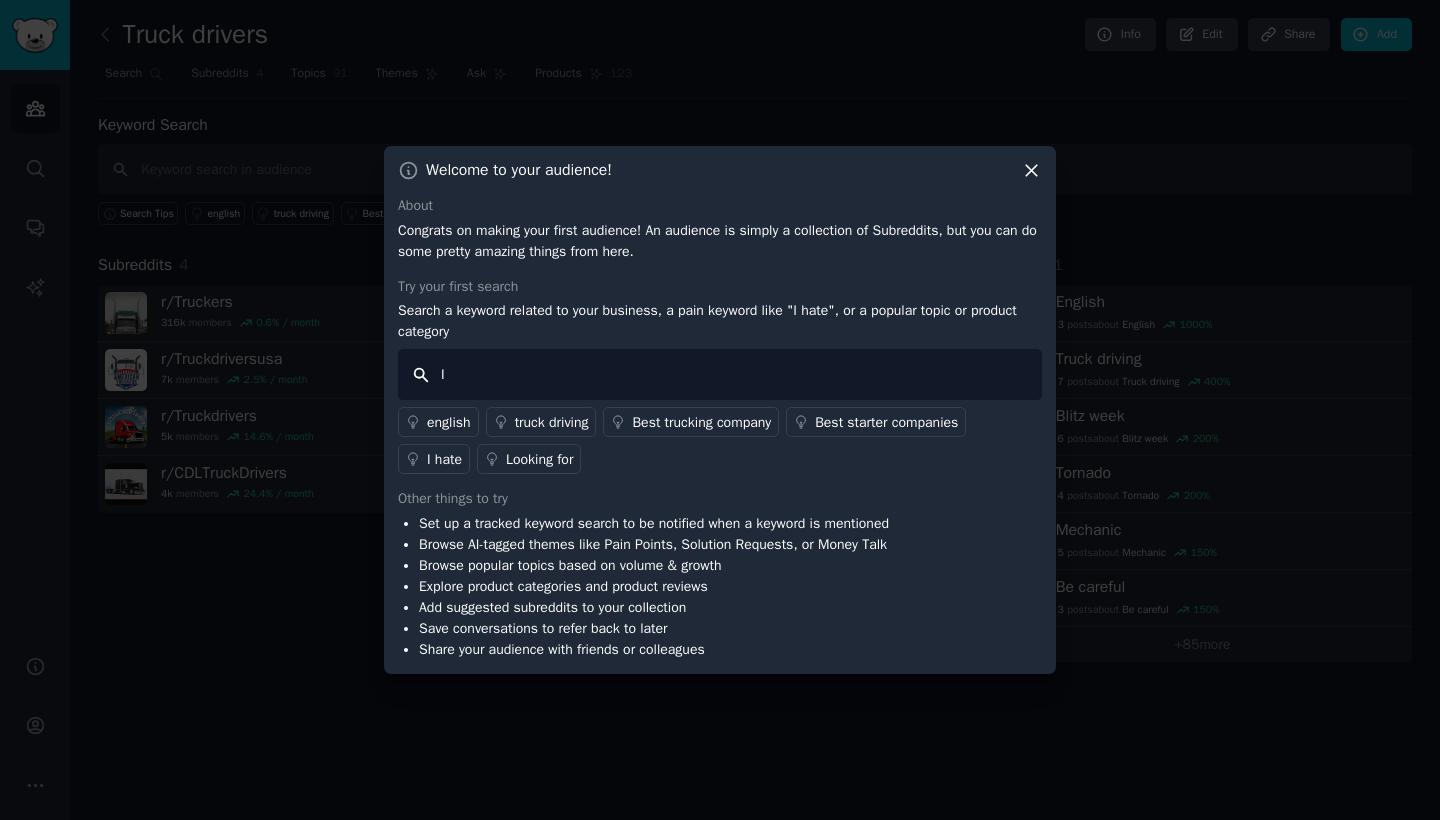 type 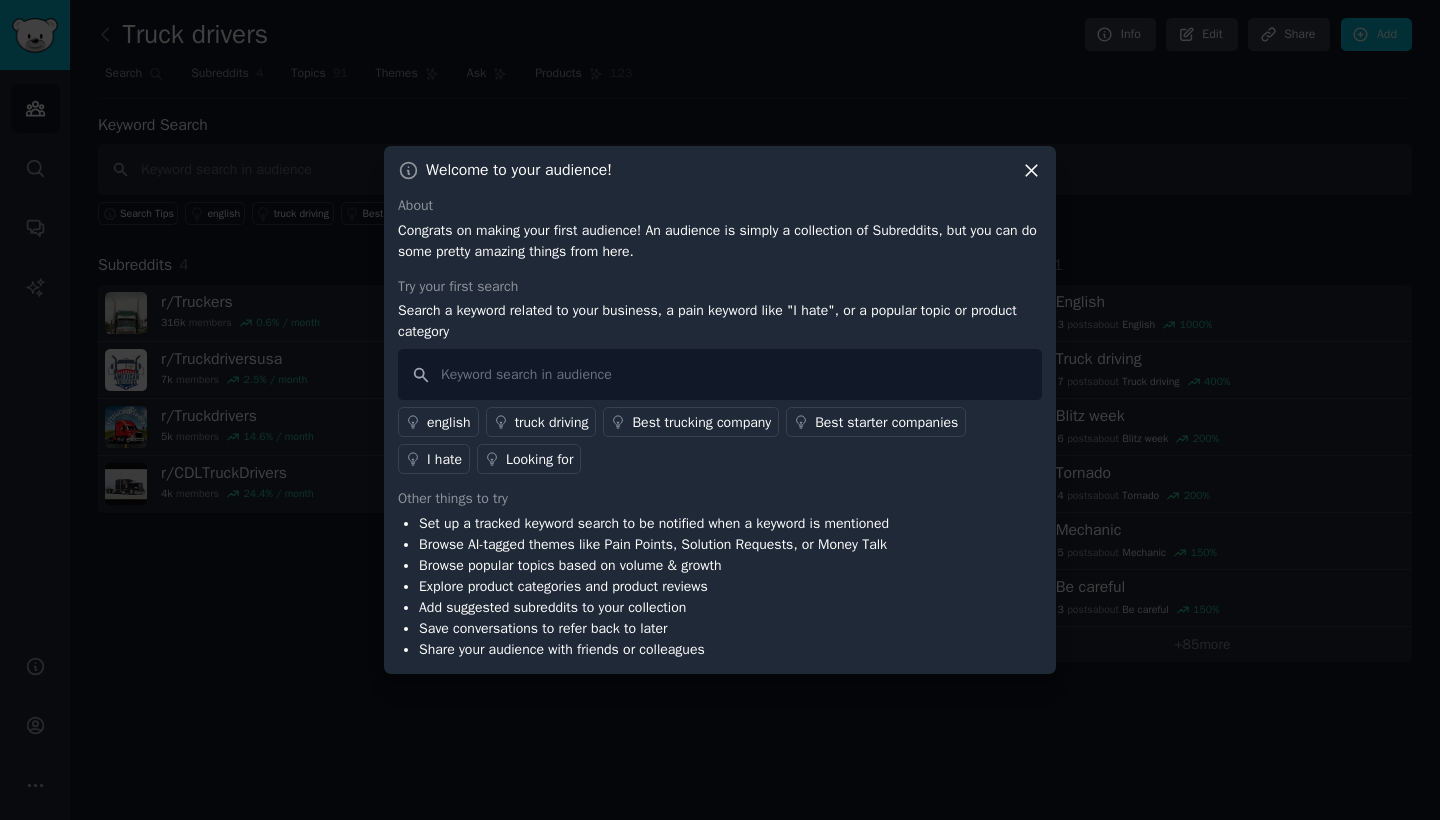 click on "I hate" at bounding box center (444, 459) 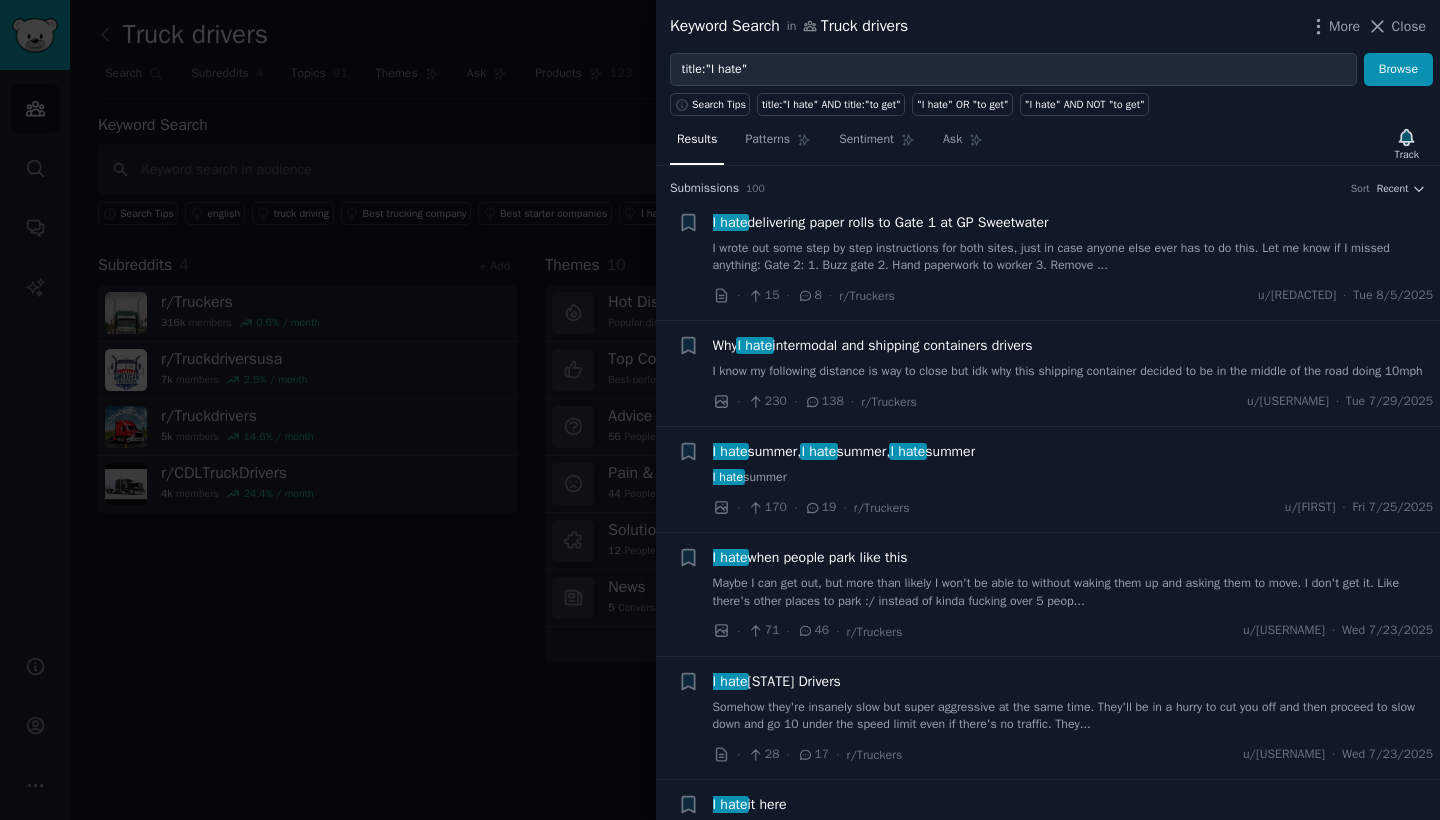 click on "I hate  delivering paper rolls to Gate 1 at GP Sweetwater" at bounding box center (881, 222) 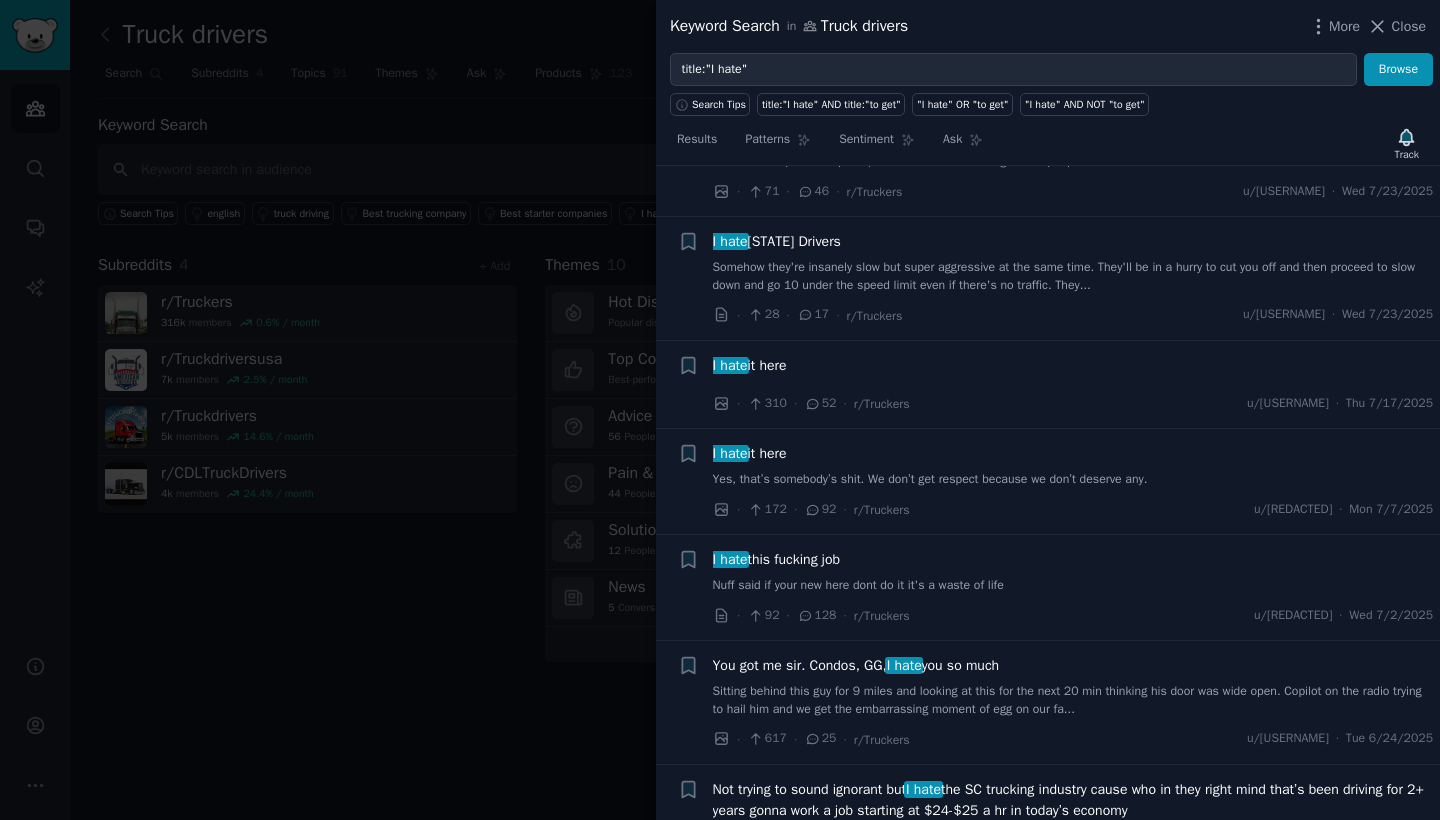 scroll, scrollTop: 997, scrollLeft: 0, axis: vertical 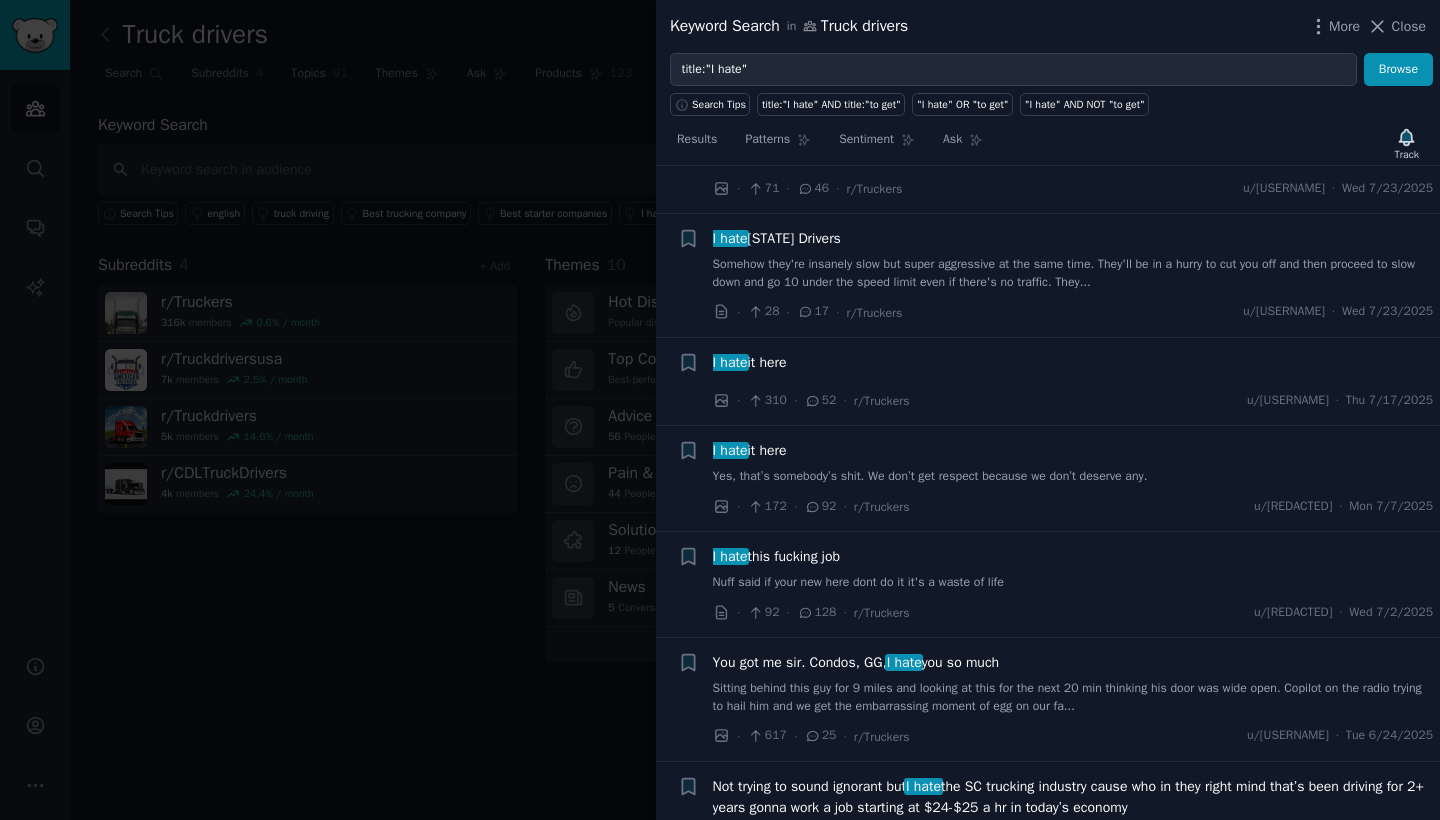 click on "Yes, that’s somebody’s shit. We don’t get respect because we don’t deserve any." at bounding box center (1073, 477) 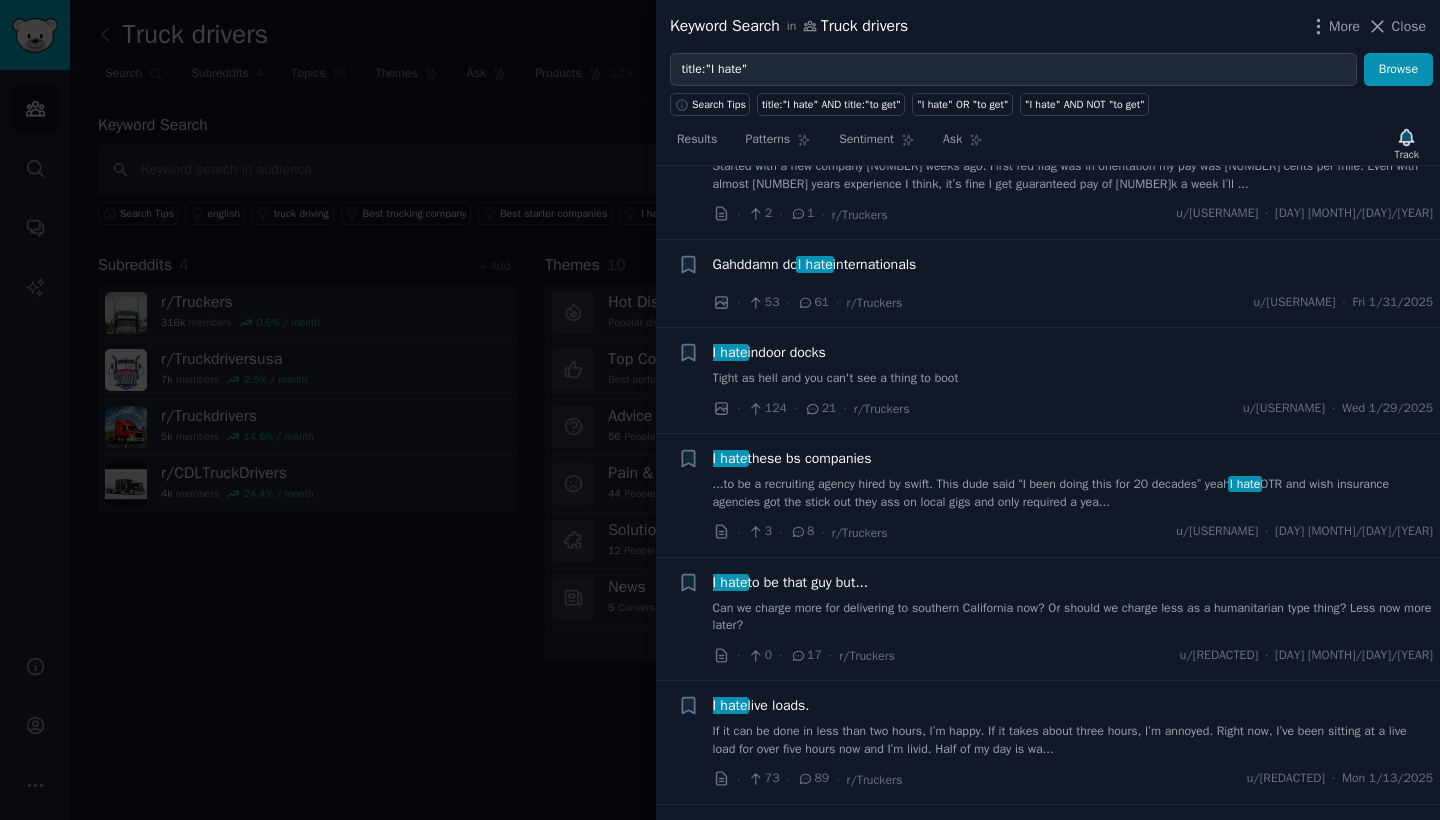 scroll, scrollTop: 2365, scrollLeft: 0, axis: vertical 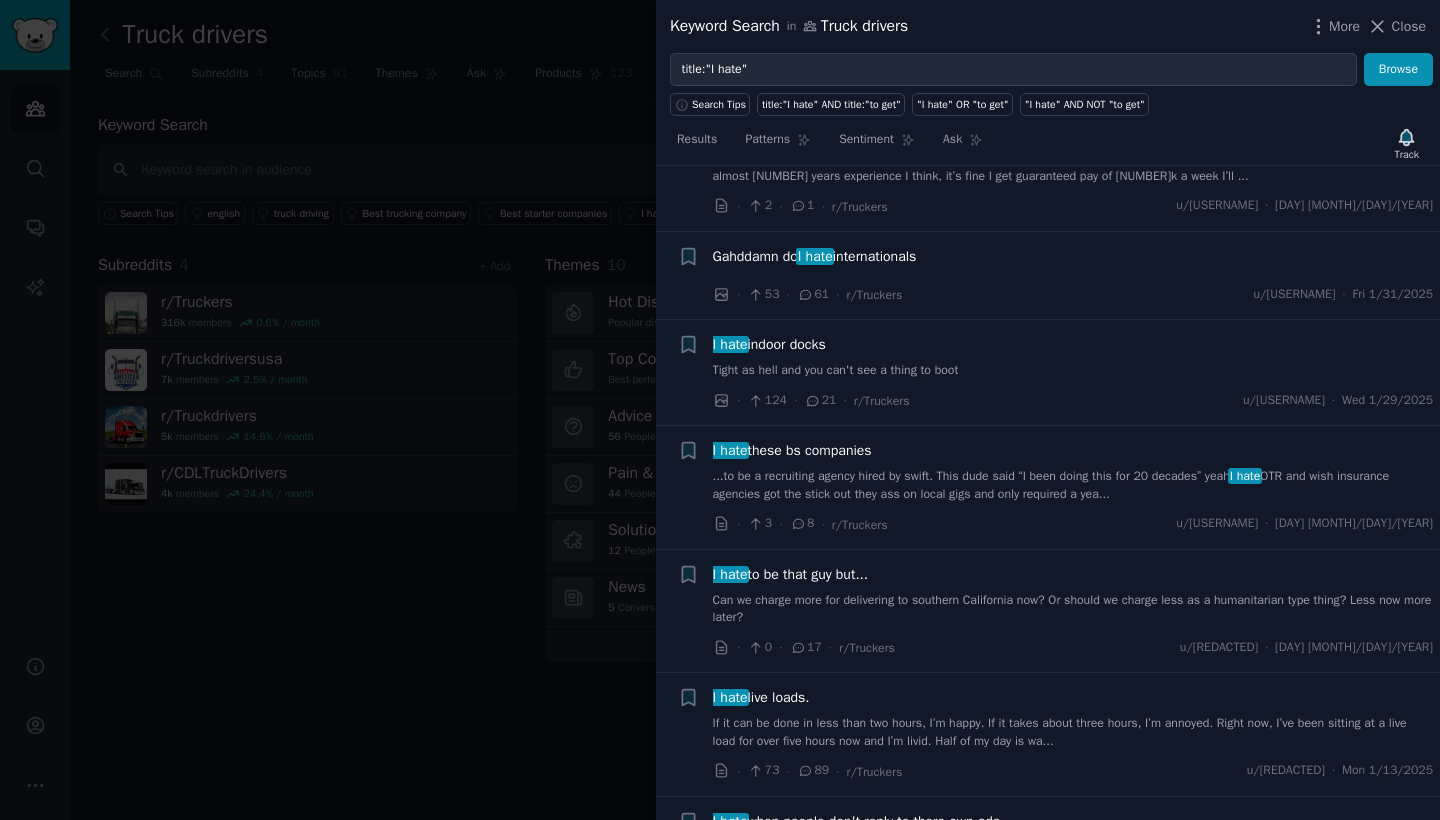click on "I hate  these bs companies" at bounding box center [792, 450] 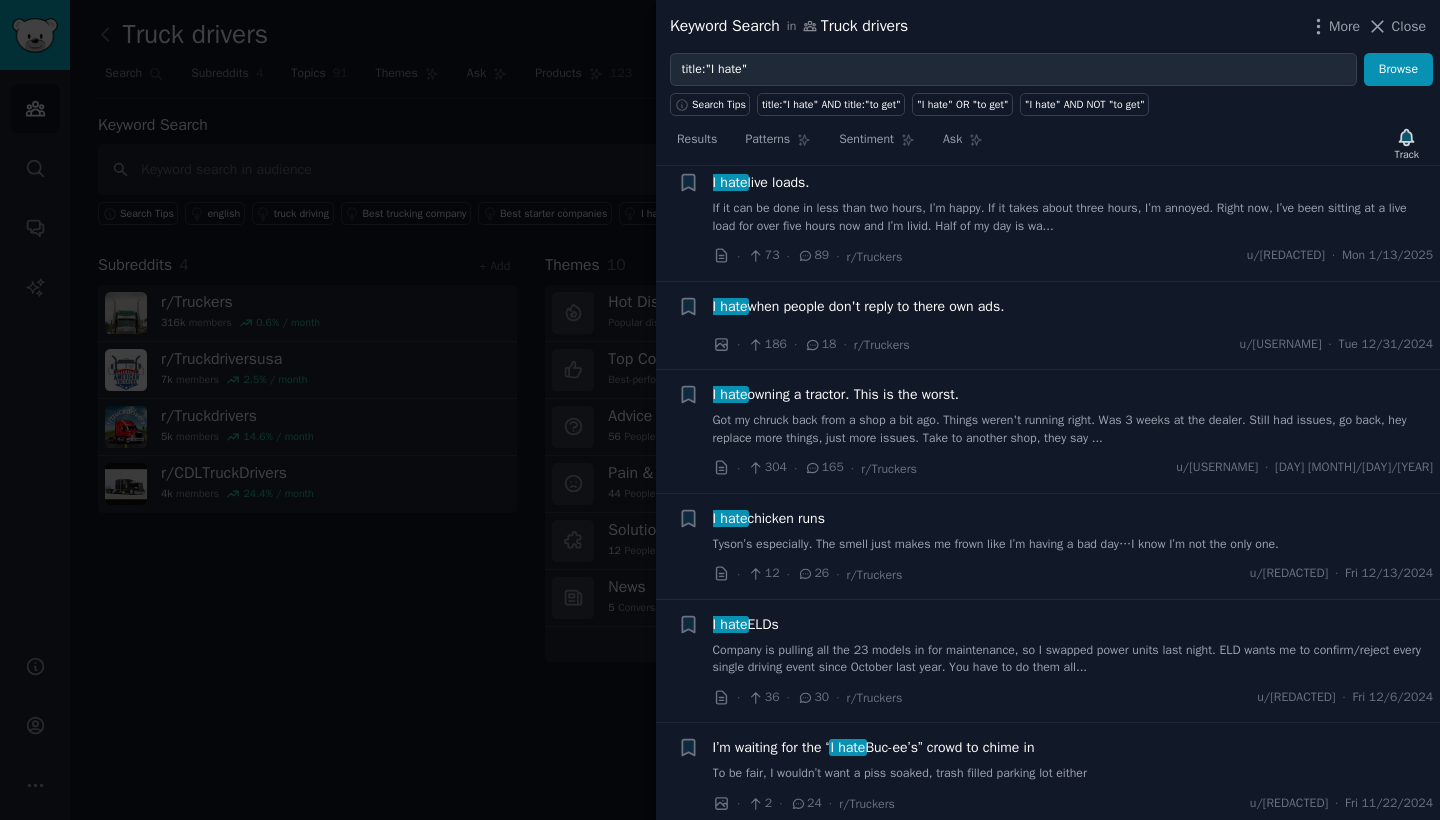 scroll, scrollTop: 2542, scrollLeft: 0, axis: vertical 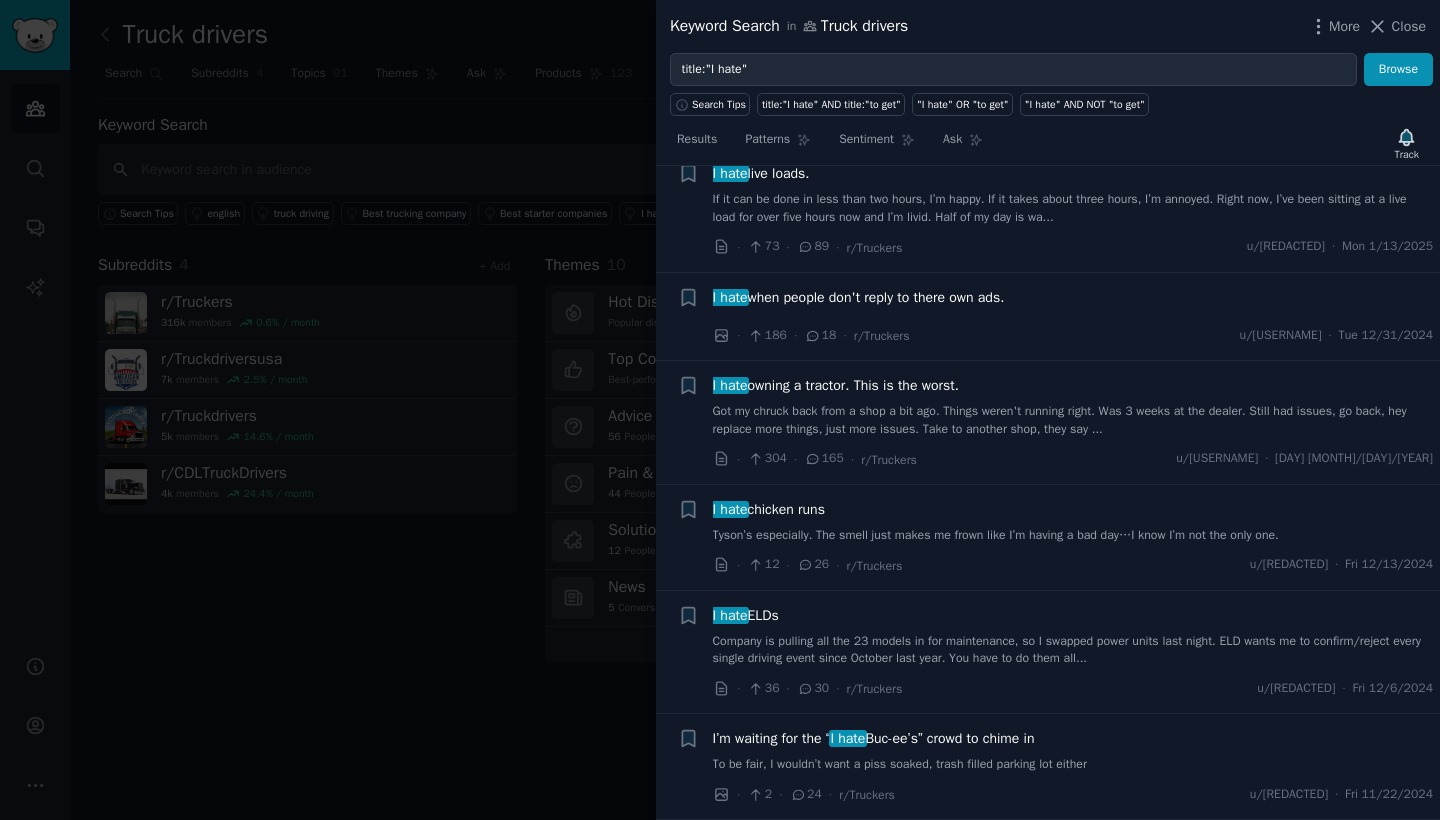 click on "I hate  owning a tractor. This is the worst." at bounding box center (836, 385) 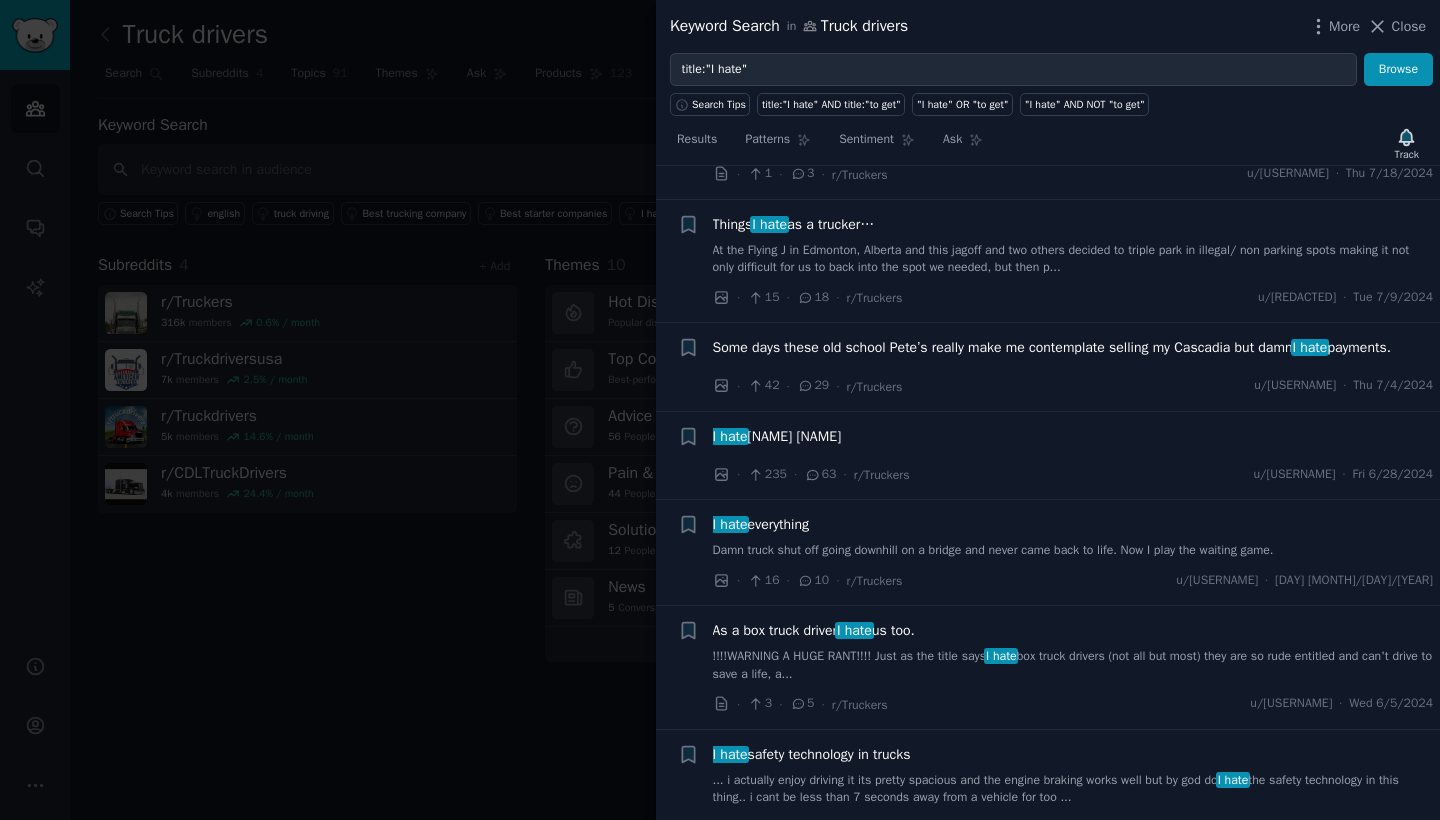 scroll, scrollTop: 3570, scrollLeft: 0, axis: vertical 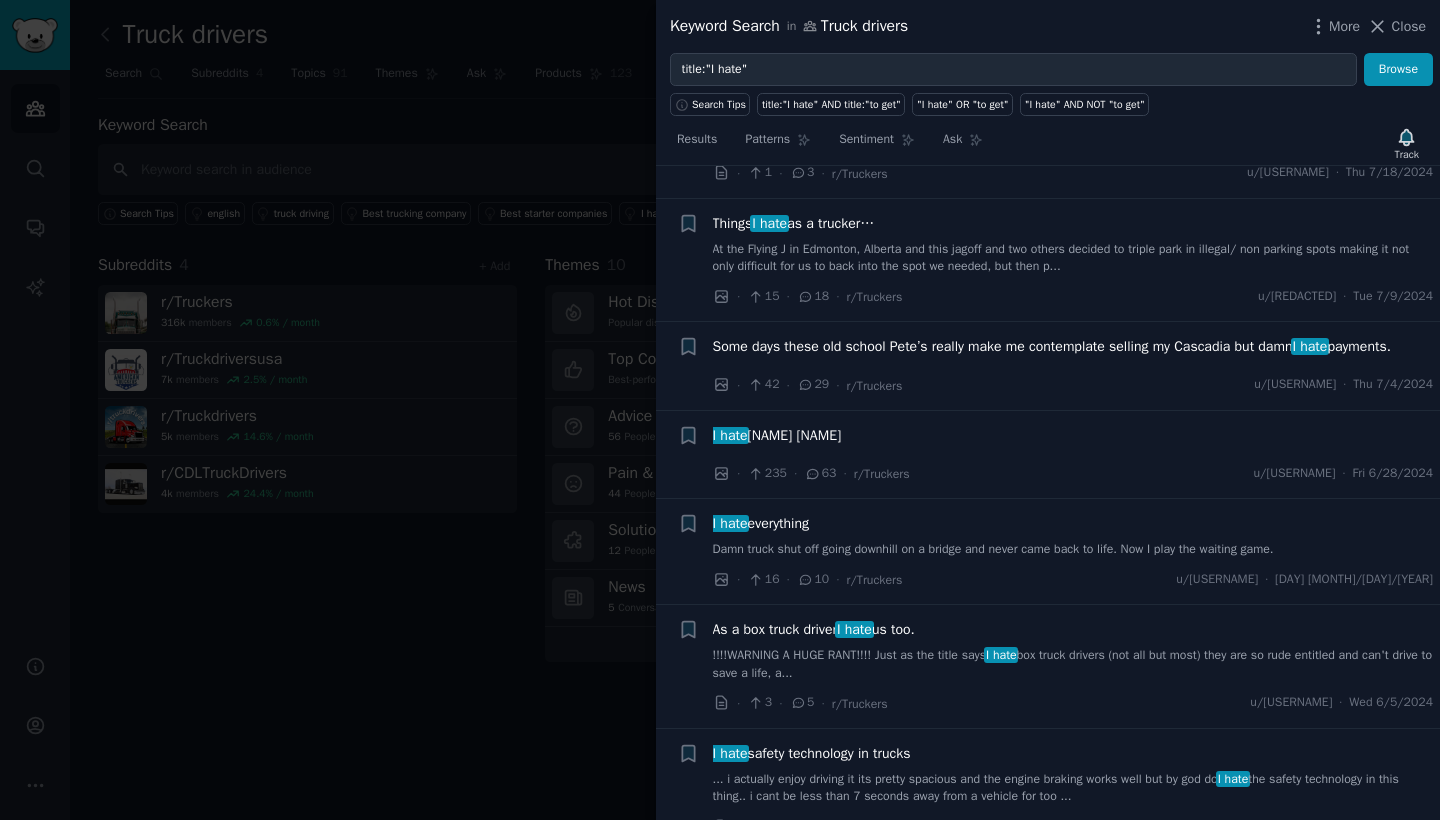 click on "At the Flying J in Edmonton, Alberta and this jagoff and two others decided to triple park in illegal/ non parking spots making it not only difficult for us to back into the spot we needed, but then p..." at bounding box center [1073, 258] 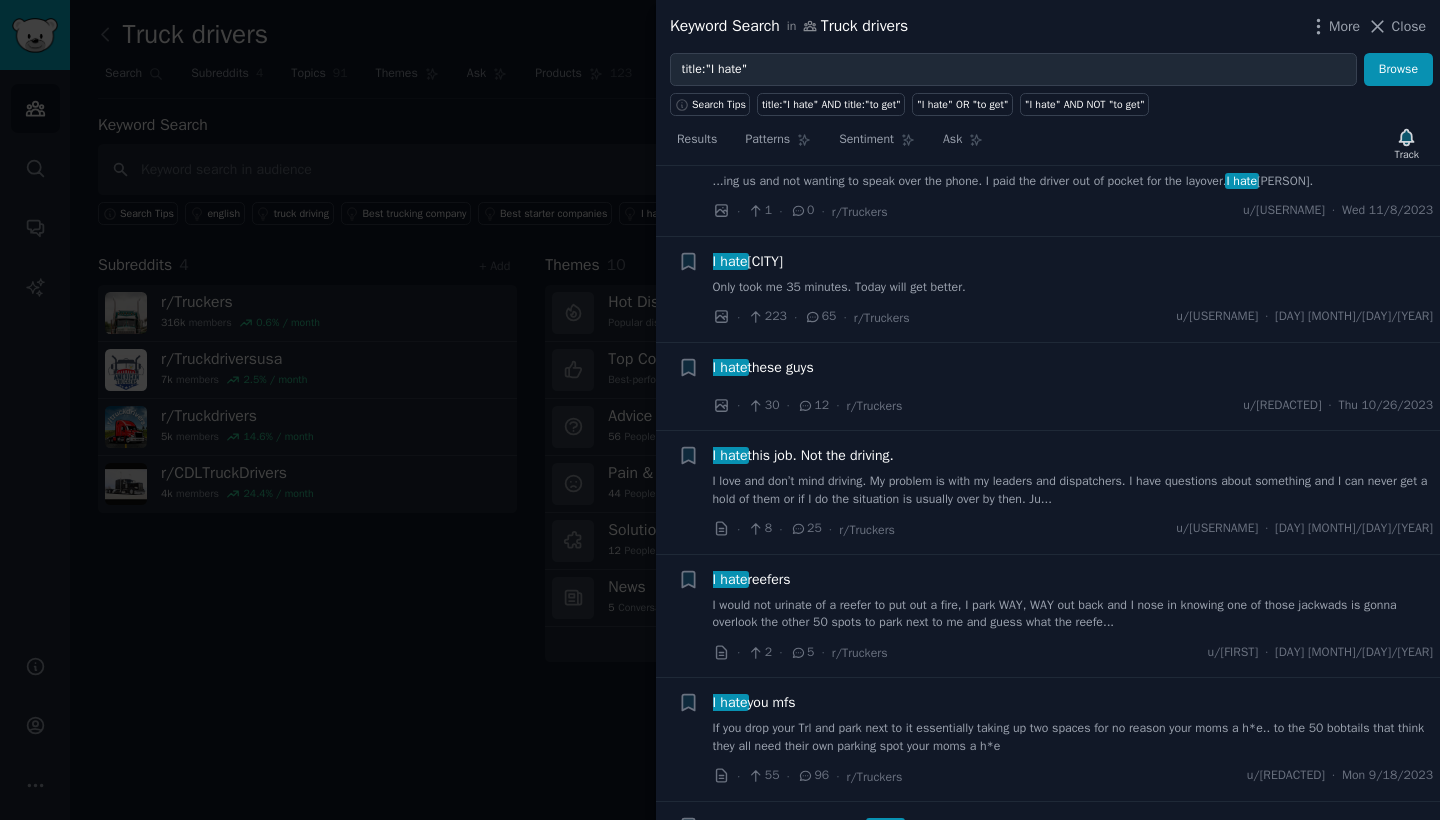 scroll, scrollTop: 5999, scrollLeft: 0, axis: vertical 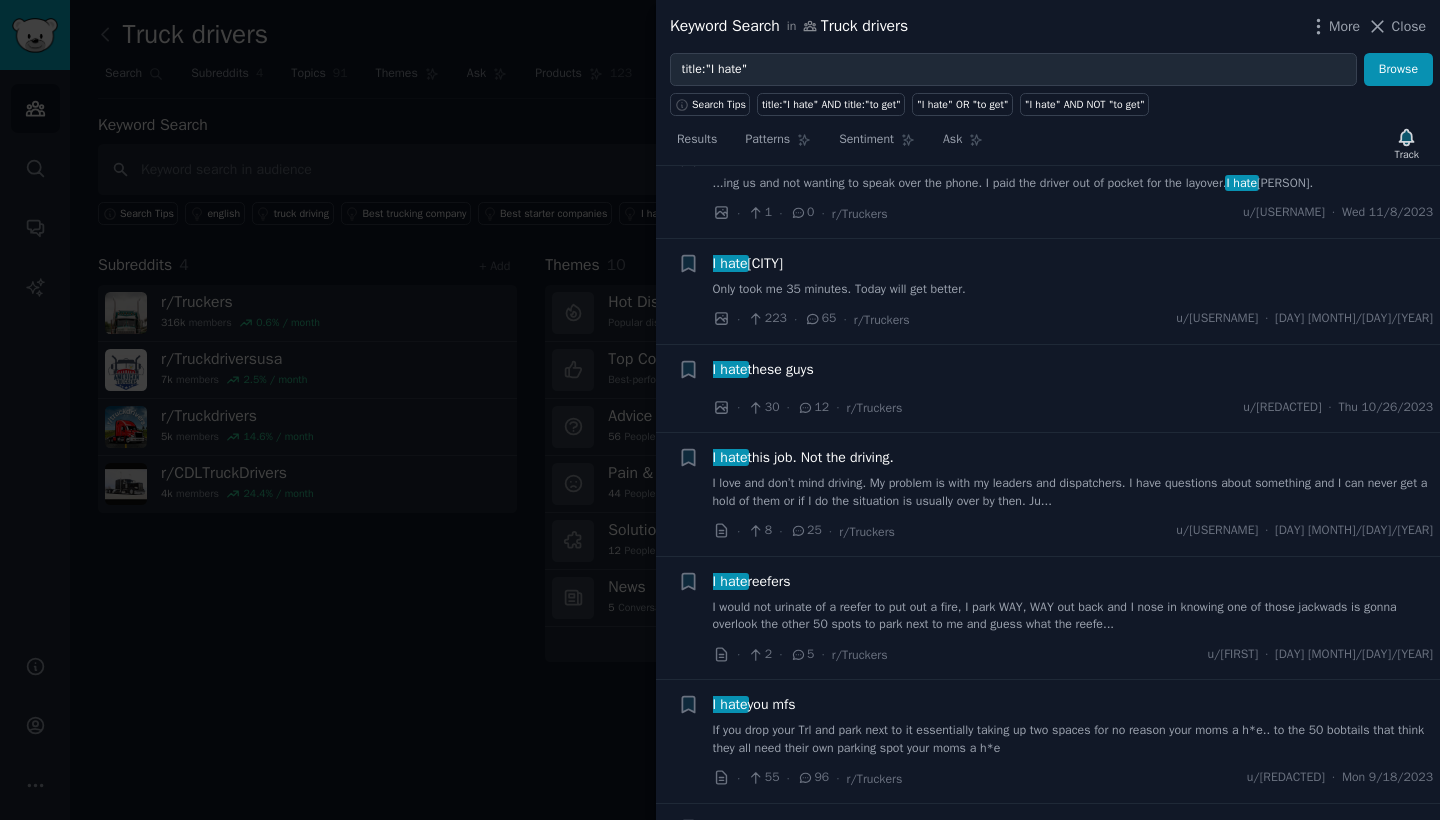 click on "I hate  this job. Not the driving." at bounding box center [803, 457] 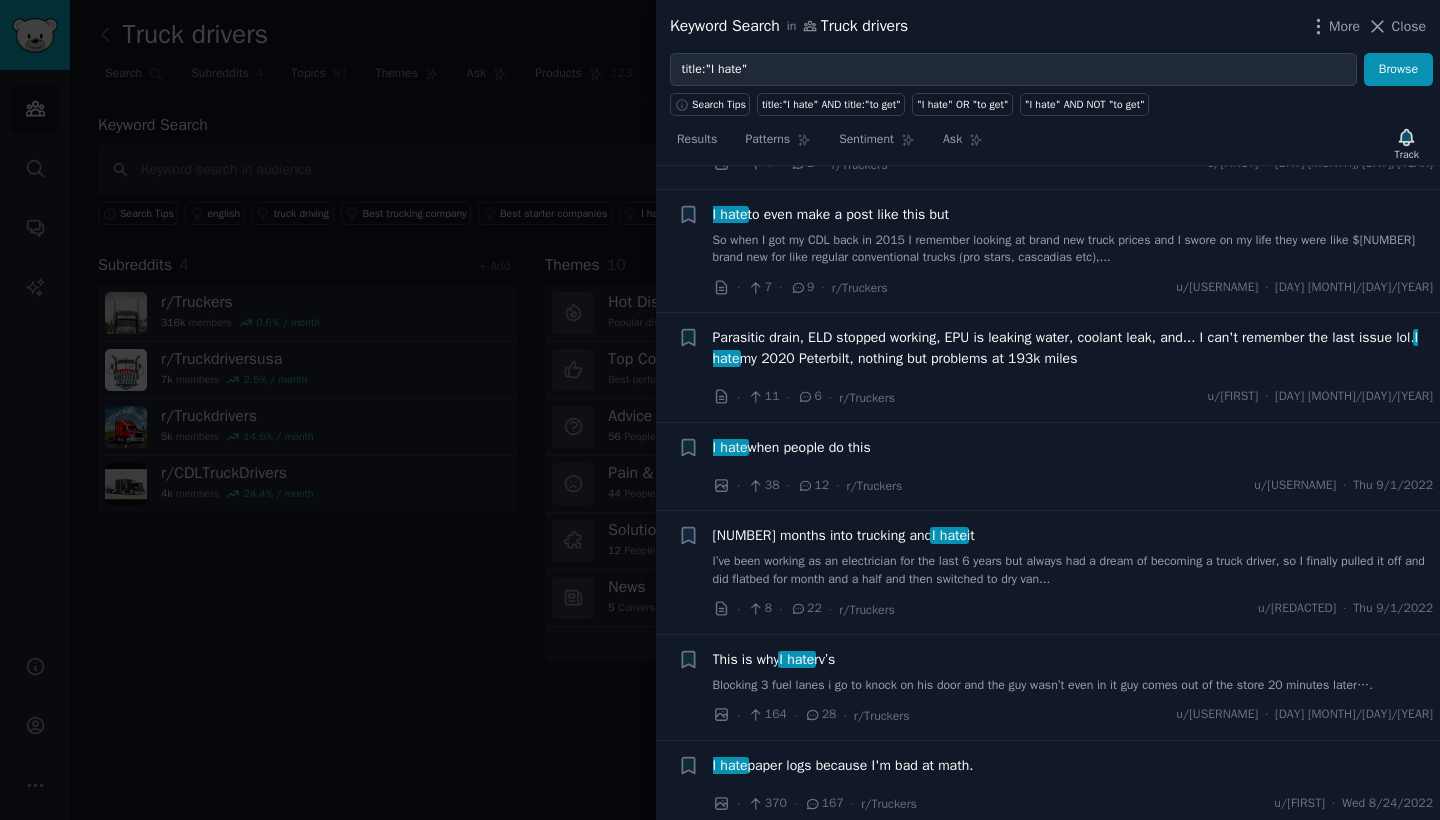 scroll, scrollTop: 8052, scrollLeft: 0, axis: vertical 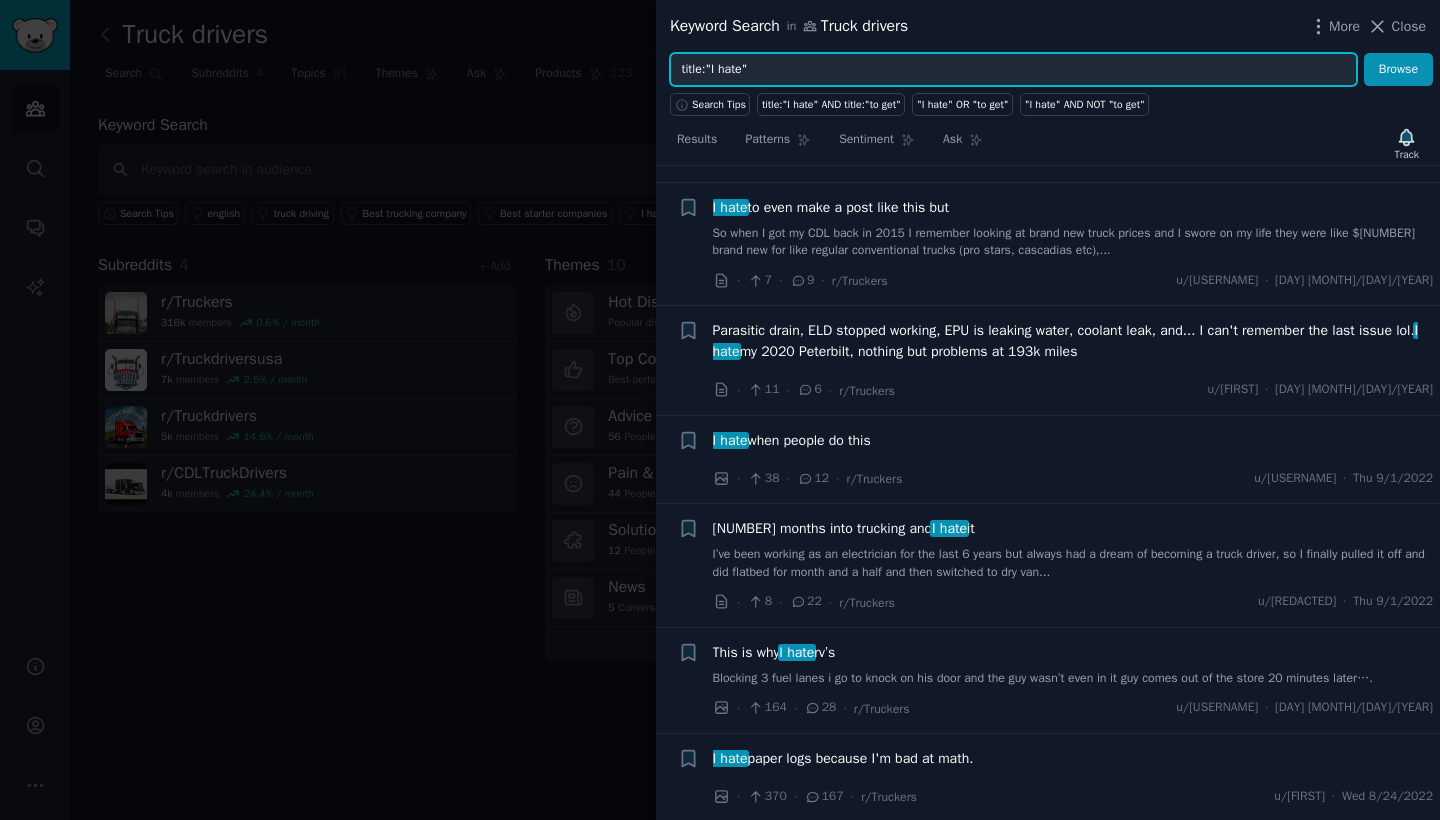 click on "title:"I hate"" at bounding box center (1013, 70) 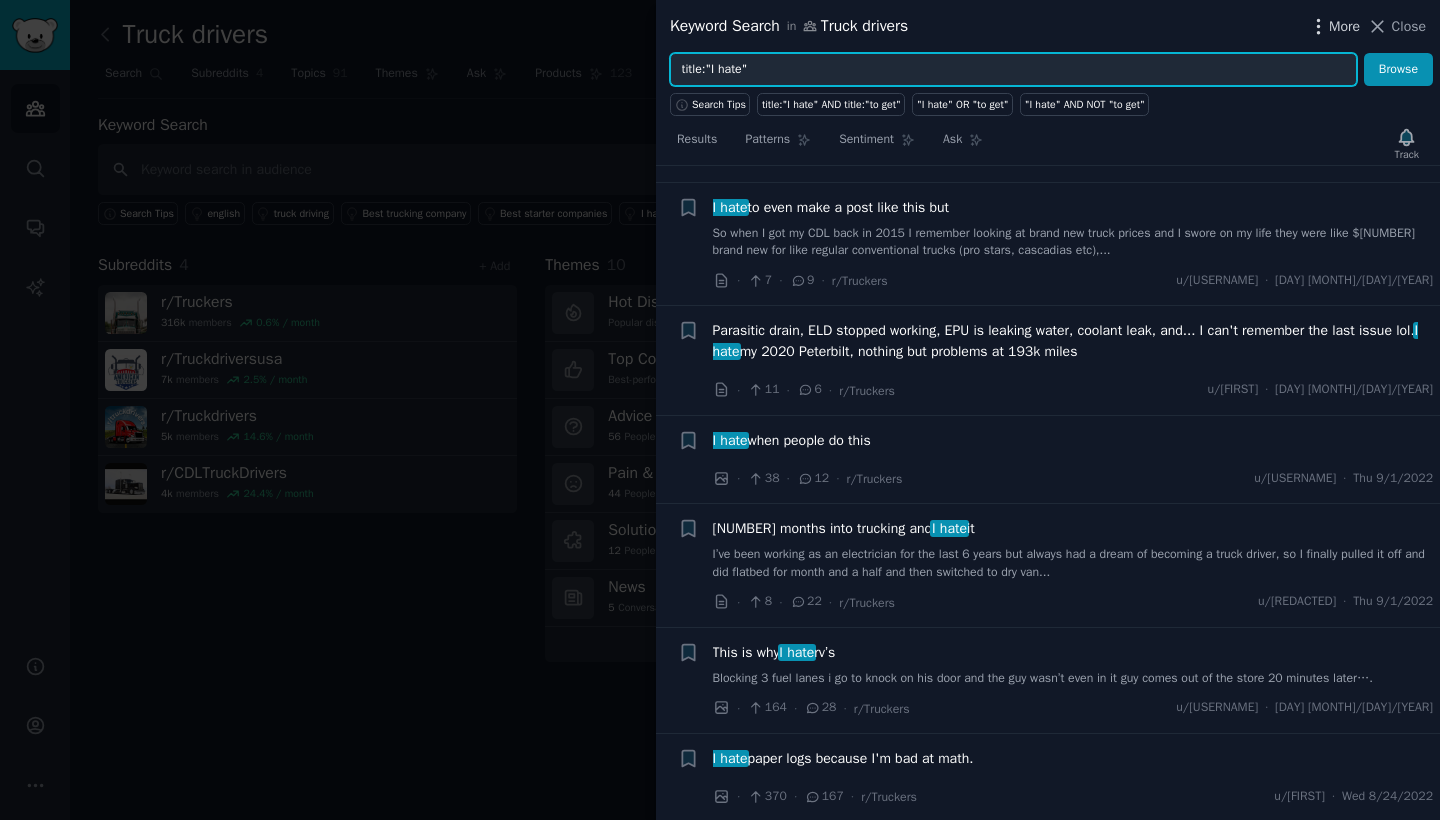 click on "More" at bounding box center [1344, 26] 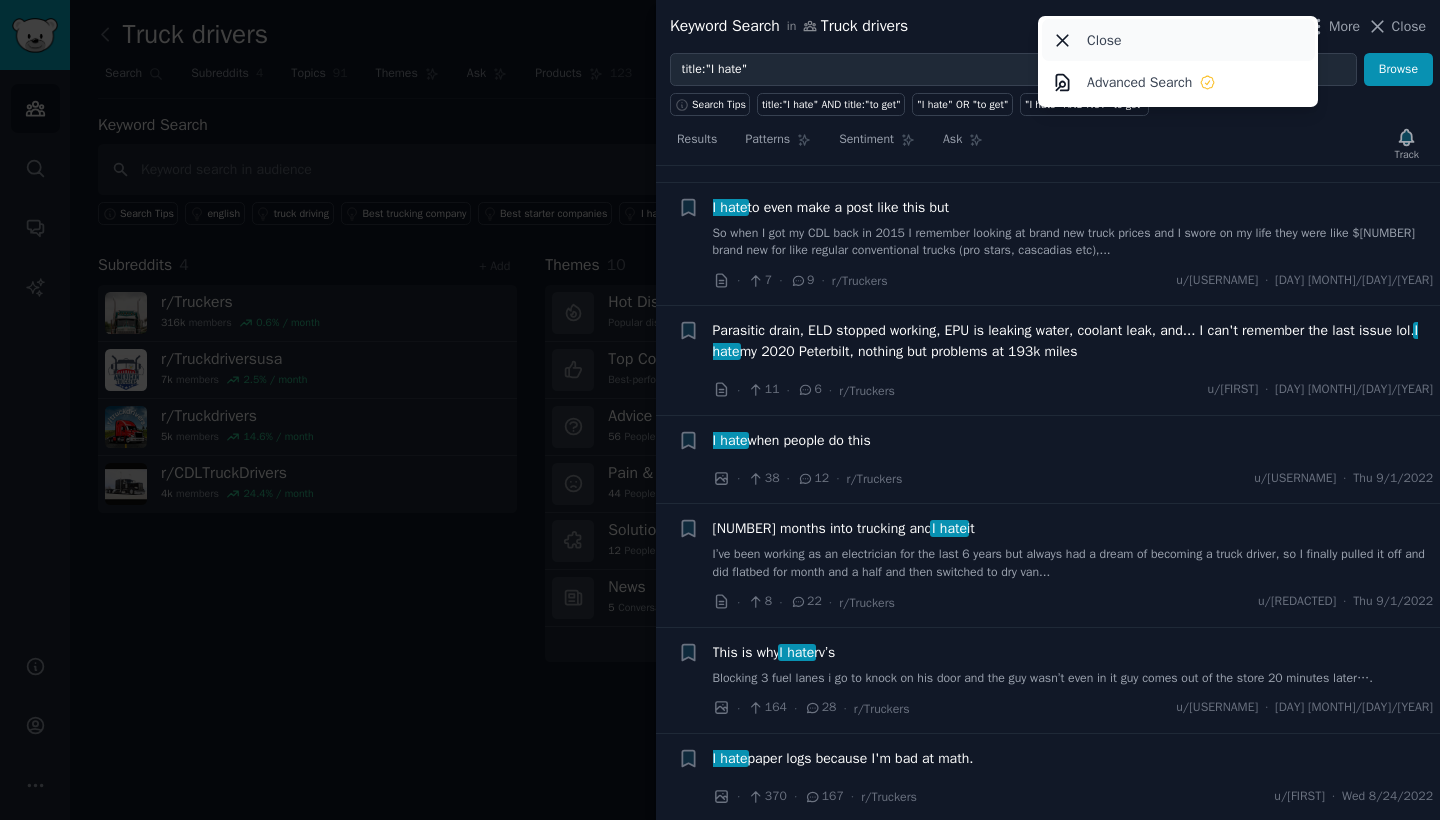 click on "Close" at bounding box center [1104, 40] 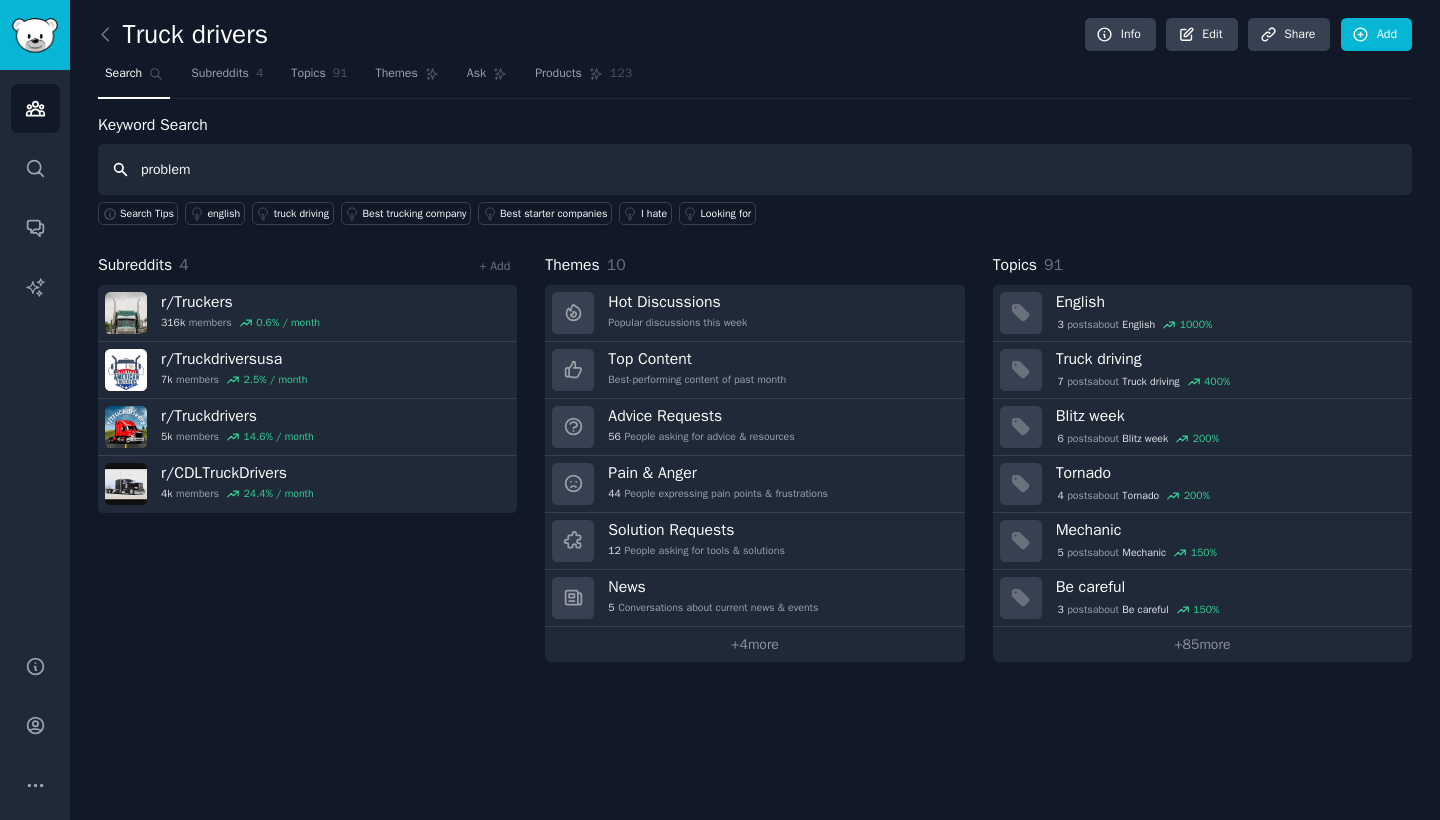 type on "problem" 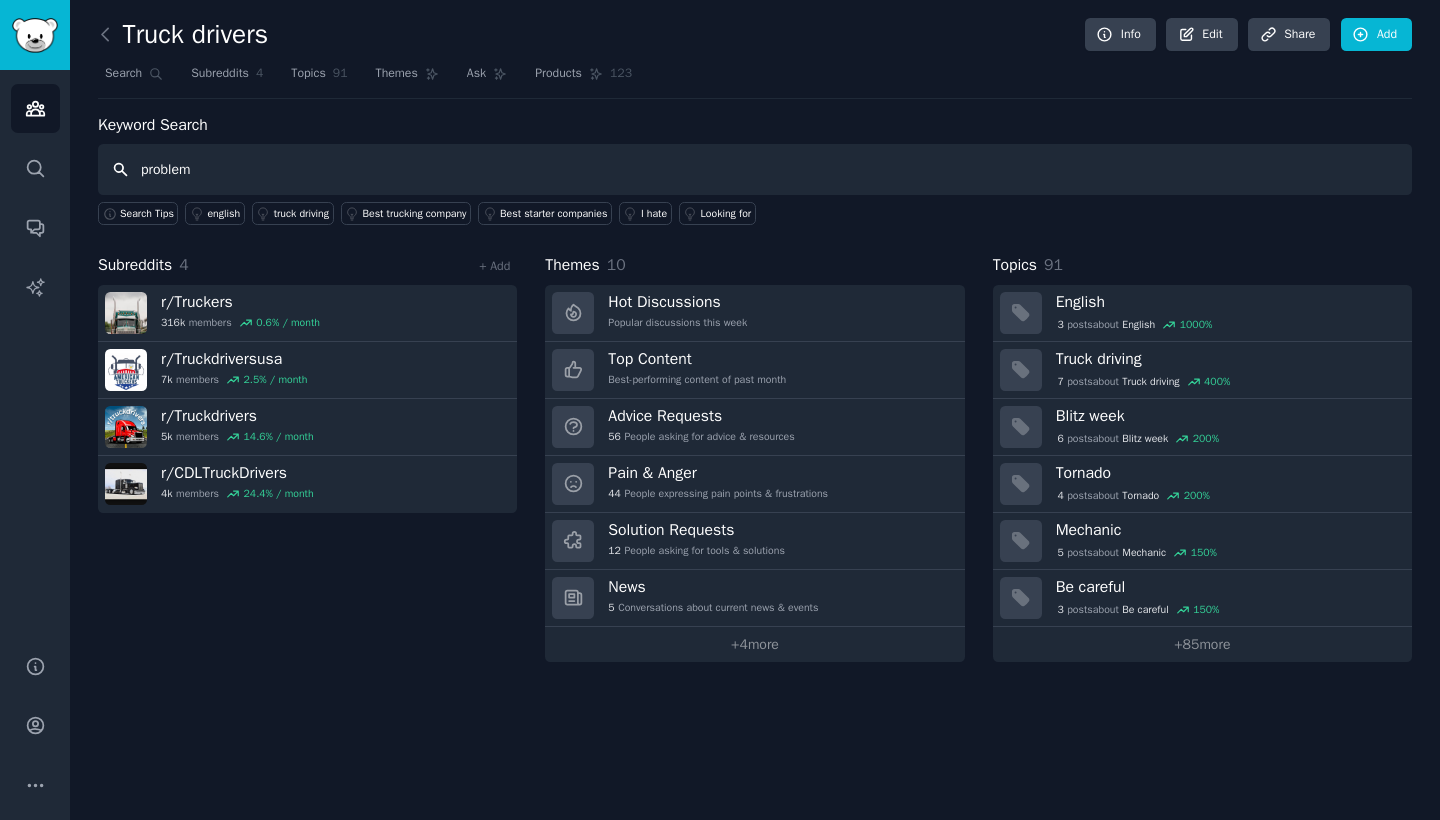 type 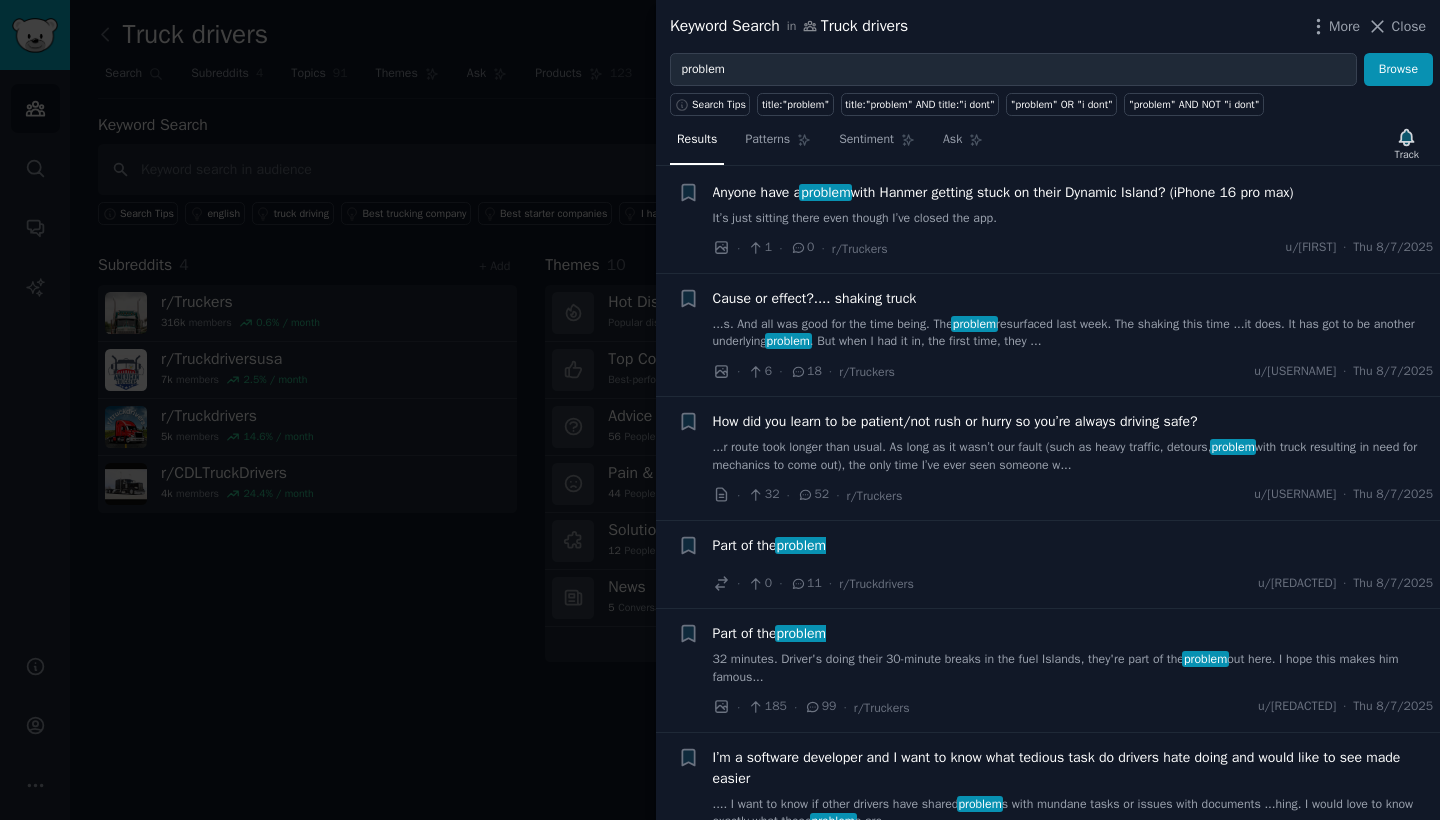scroll, scrollTop: 33, scrollLeft: 0, axis: vertical 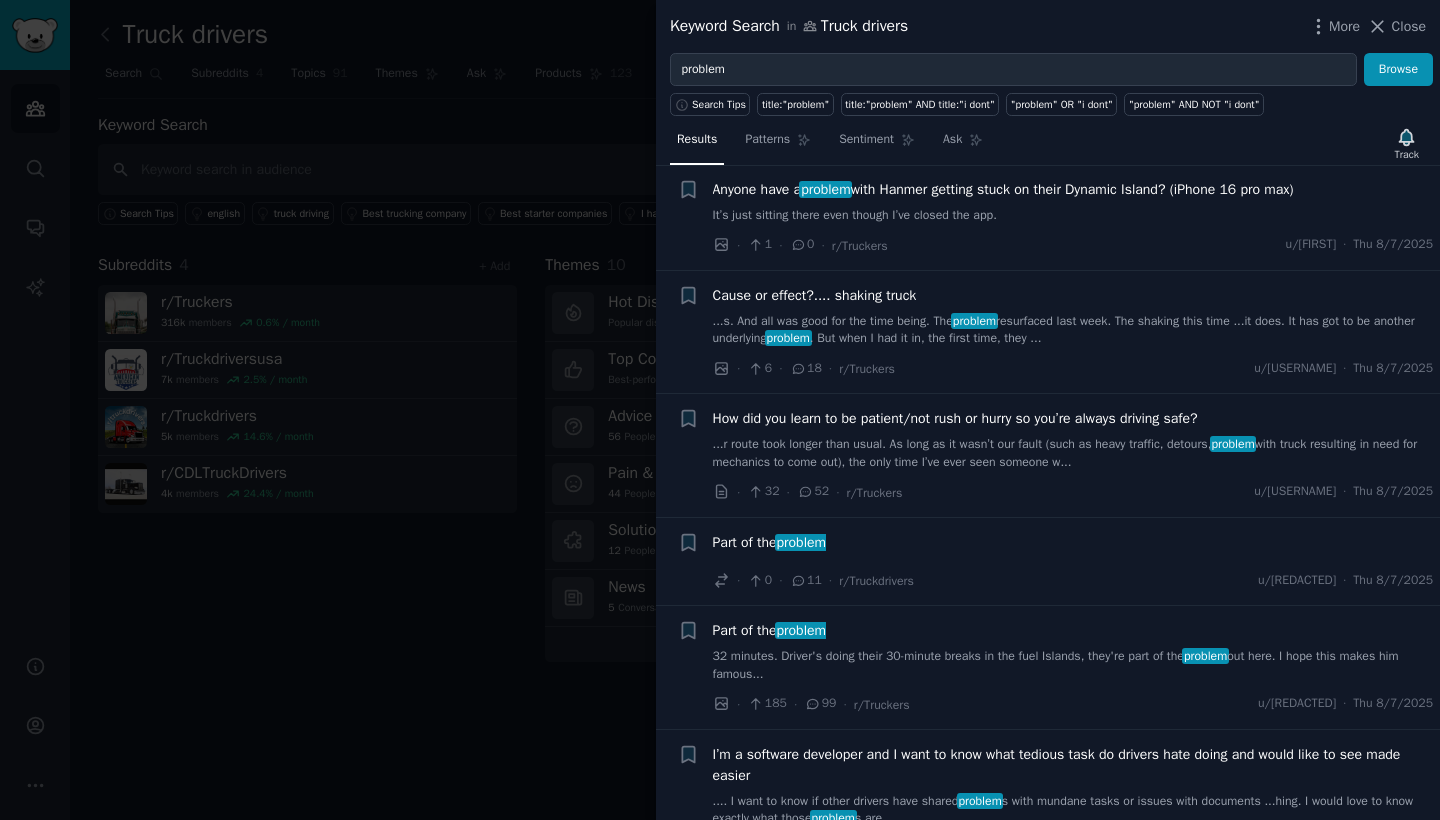 click on "How did you learn to be patient/not rush or hurry so you’re always driving safe?" at bounding box center [955, 418] 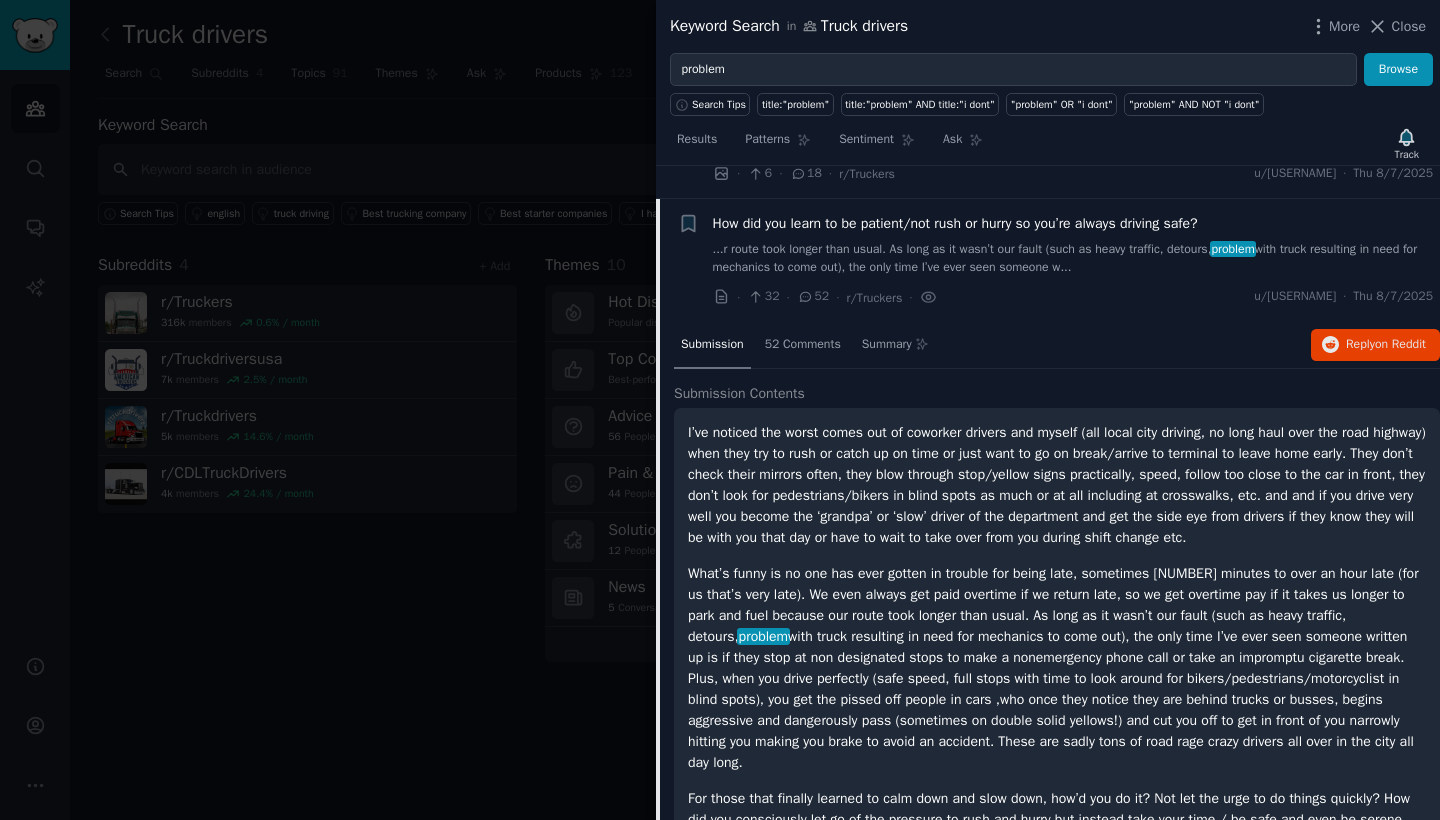 scroll, scrollTop: 259, scrollLeft: 0, axis: vertical 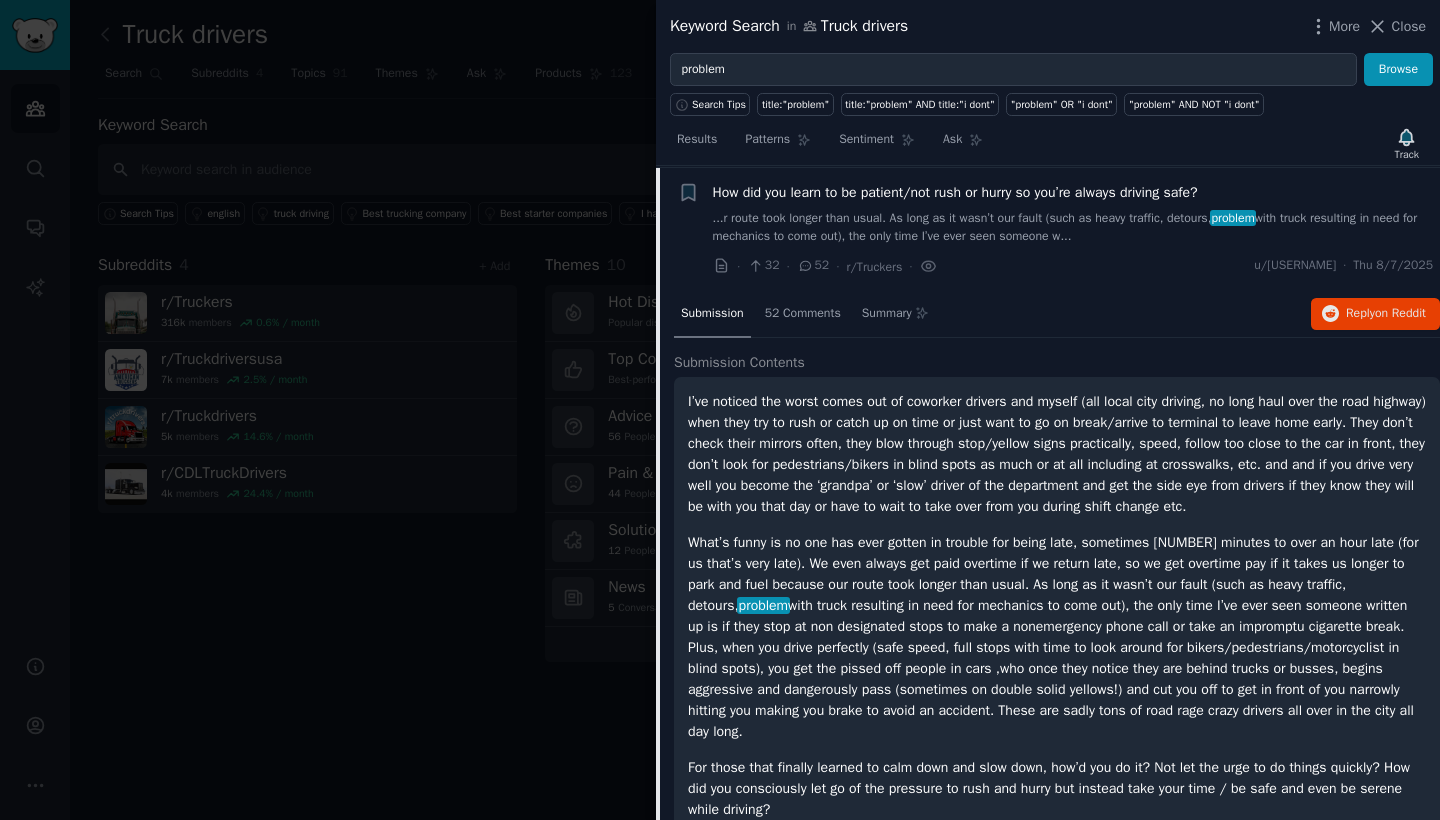 click on "How did you learn to be patient/not rush or hurry so you’re always driving safe?" at bounding box center (955, 192) 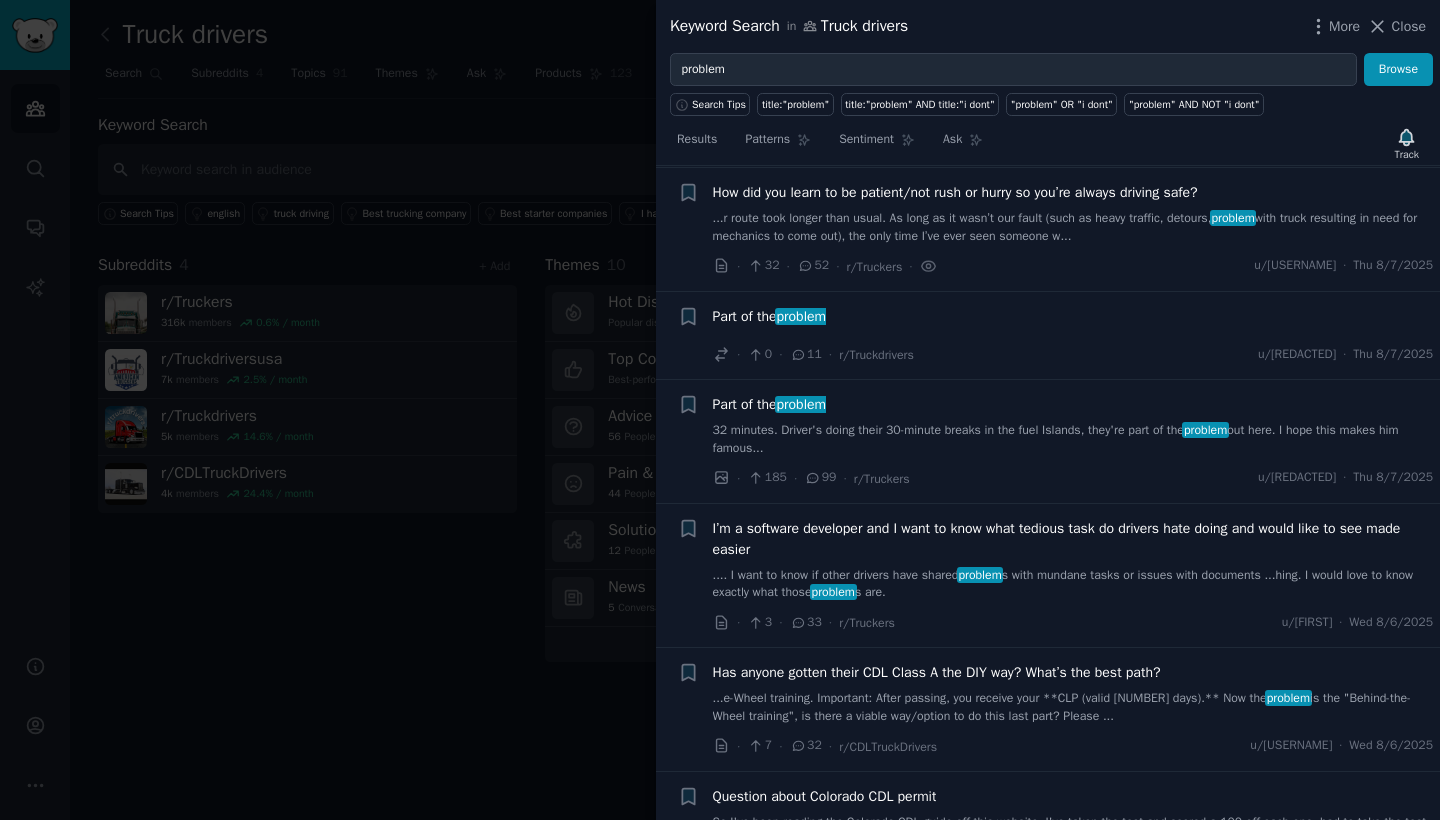 click on "I’m a software developer and I want to know what tedious task do drivers hate doing and would like to see made easier" at bounding box center (1073, 539) 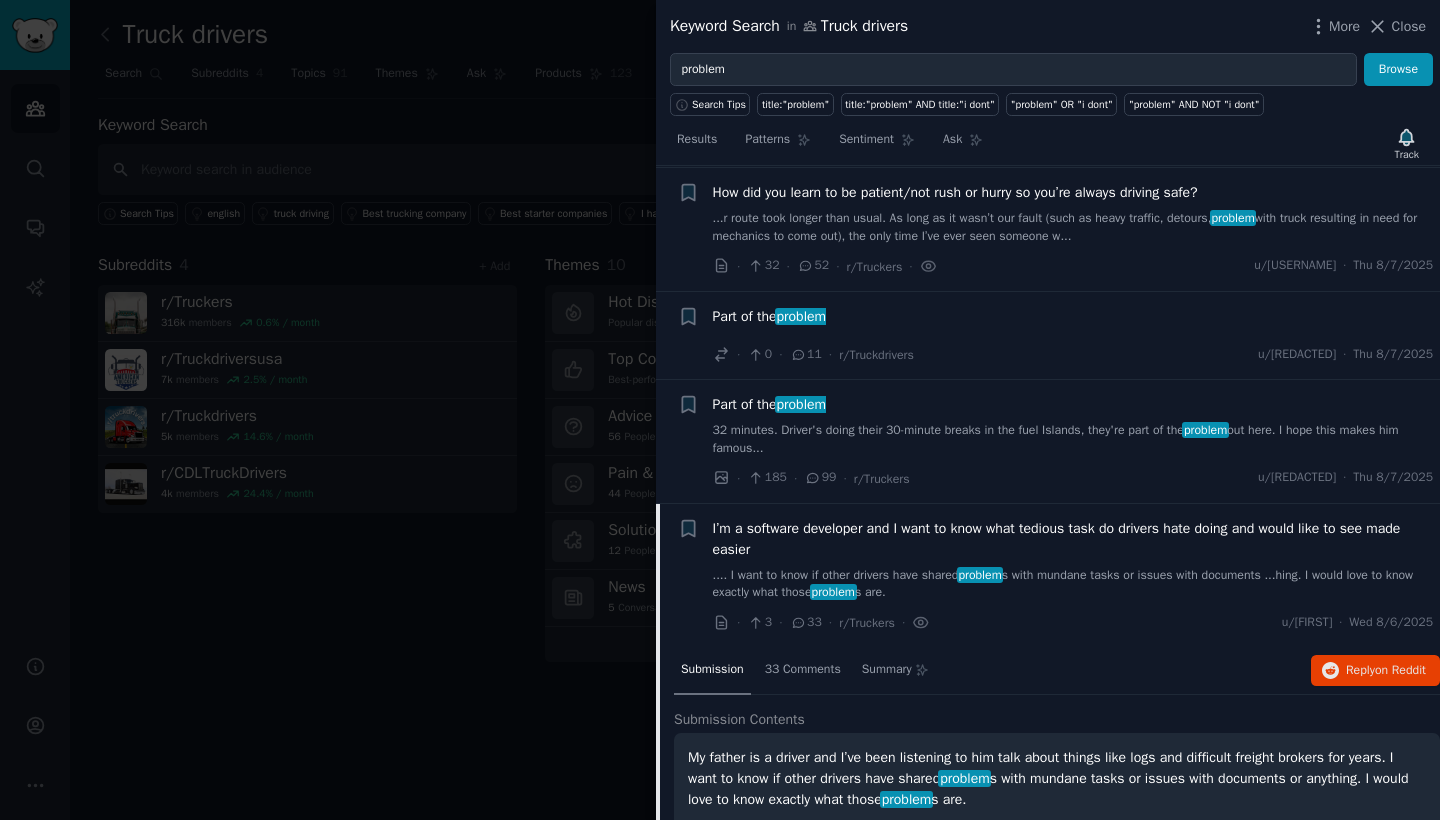 scroll, scrollTop: 593, scrollLeft: 0, axis: vertical 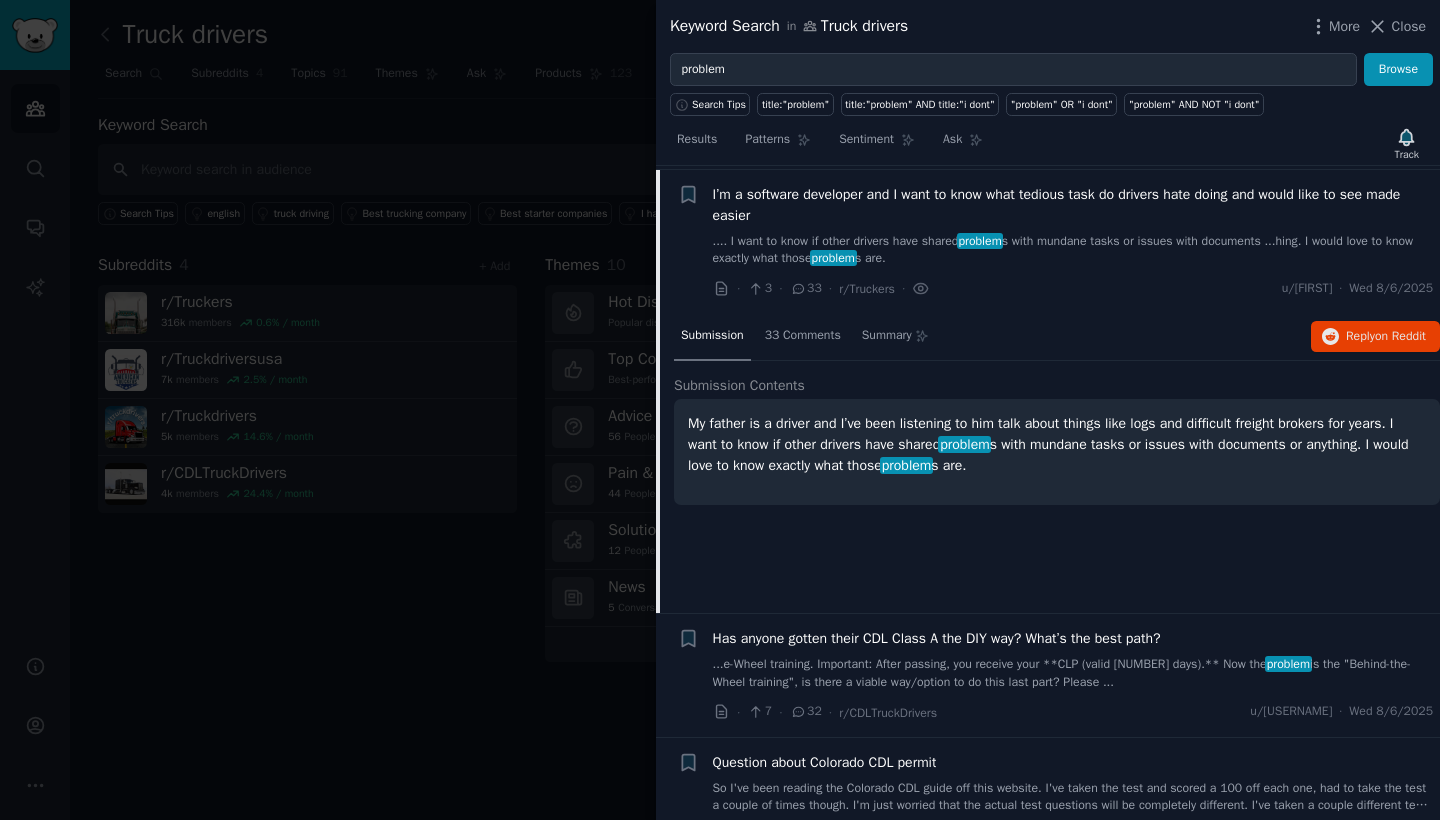 click 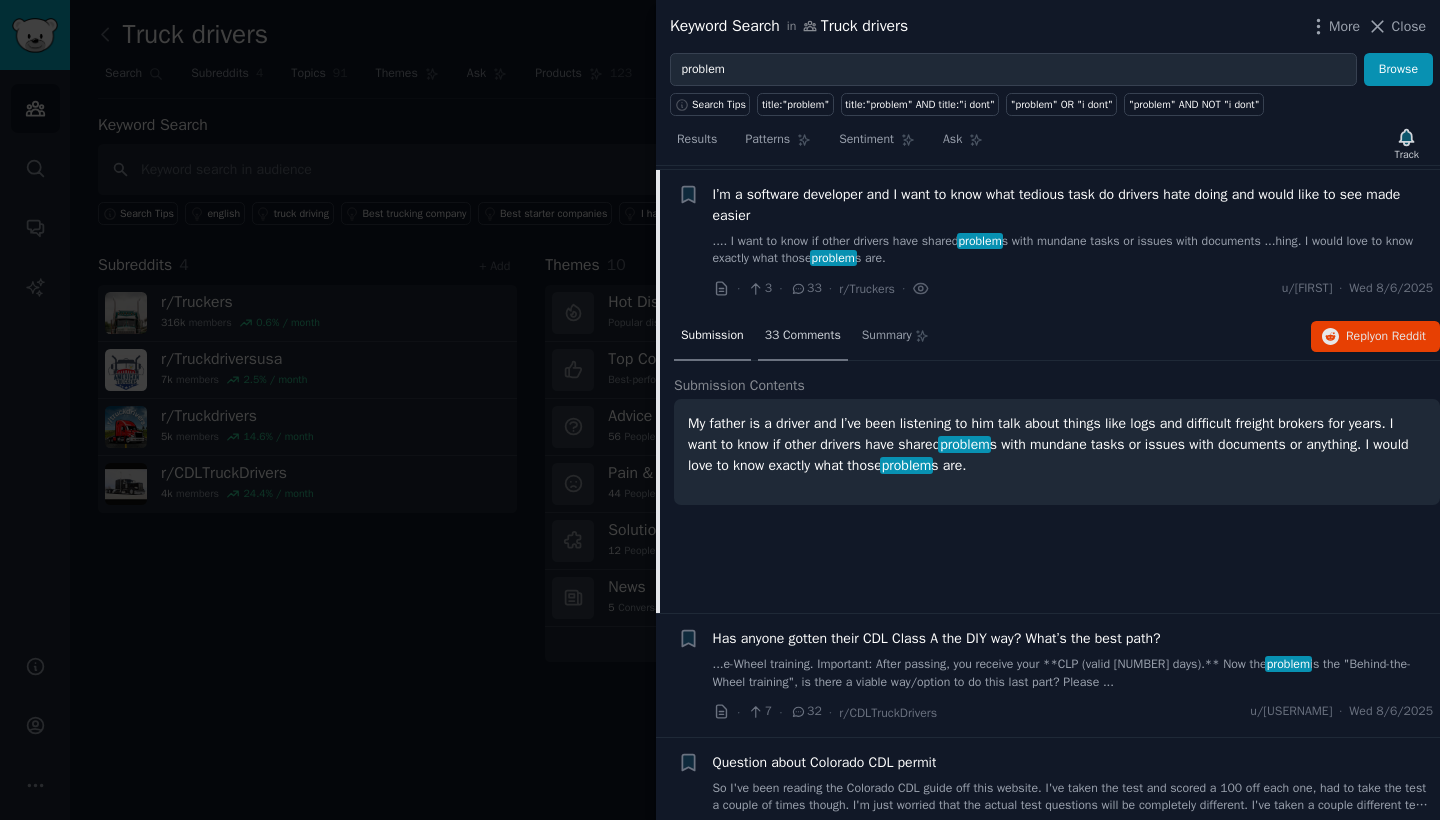 click on "33 Comments" at bounding box center (803, 336) 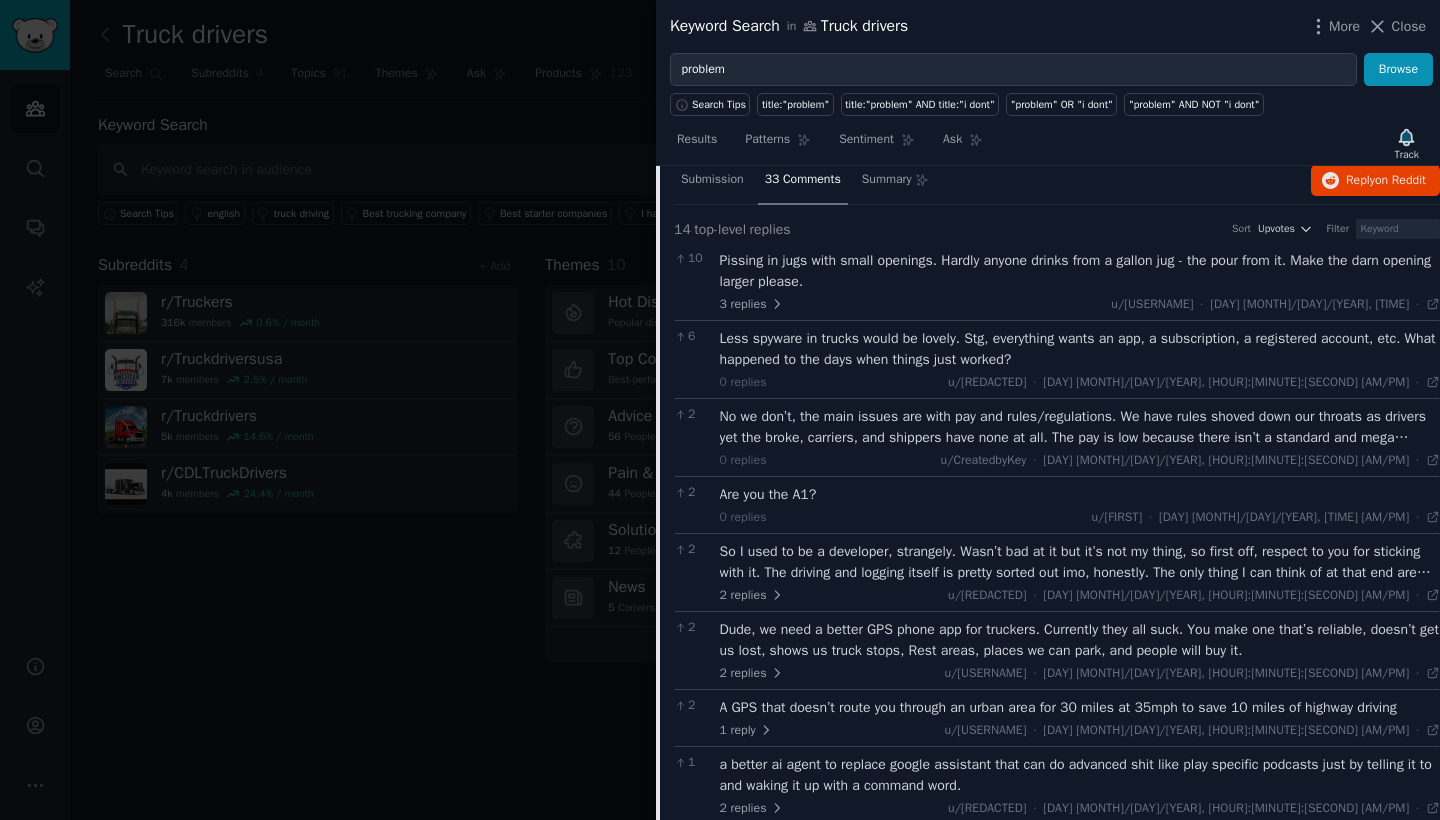 scroll, scrollTop: 753, scrollLeft: 0, axis: vertical 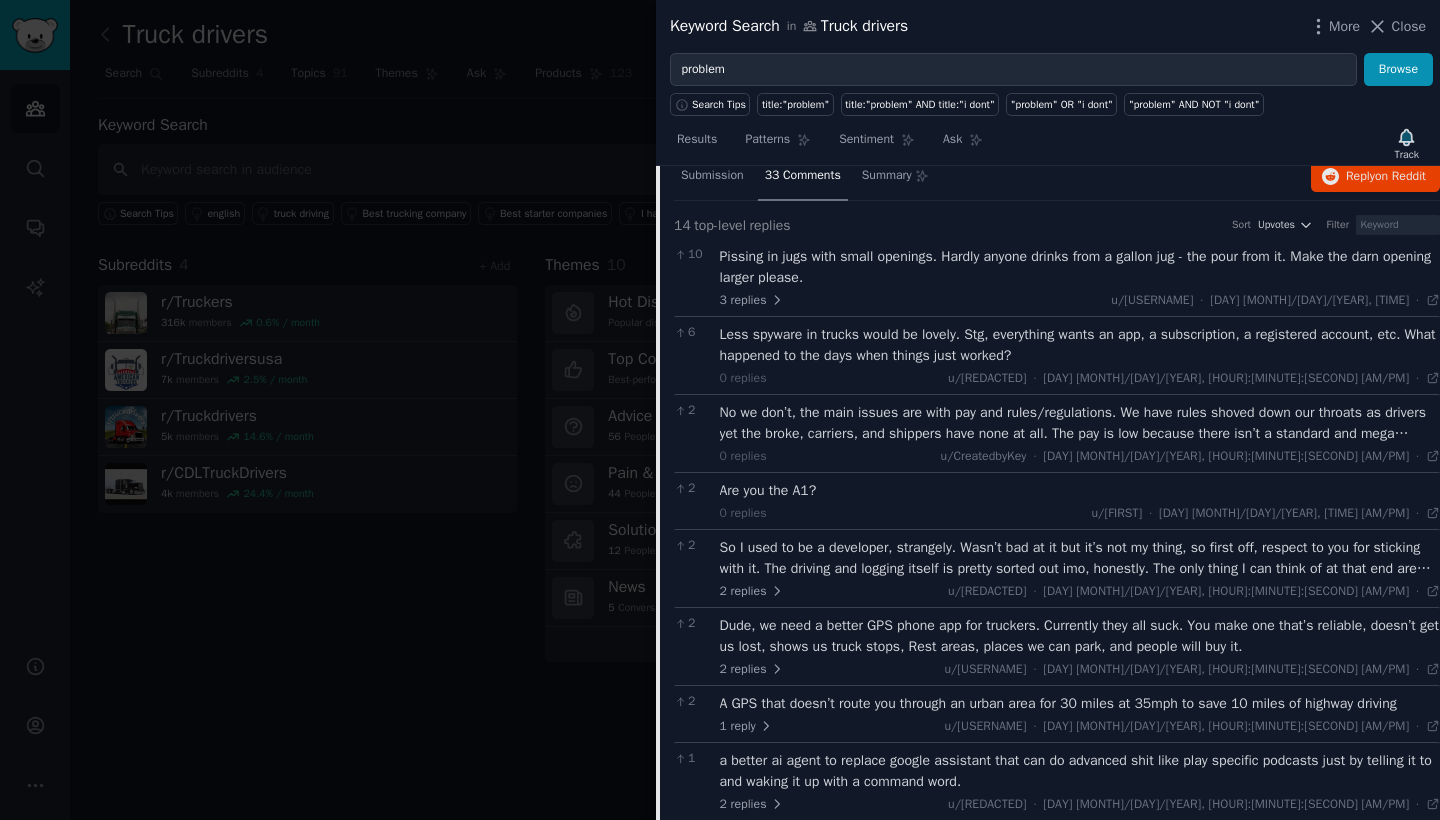 click on "So I used to be a developer, strangely. Wasn’t bad at it but it’s not my thing, so first off, respect to you for sticking with it.
The driving and logging itself is pretty sorted out imo, honestly. The only thing I can think of at that end are how sometimes my truck GPS doesn’t make much sense - not rerouting properly, not giving a good option to skip traffic when I know one is there, etc.
The thing that really pisses me right off though is waiting forever at a shipper to get loaded. Idk what is up with scheduling, product organization, or just bad management, but it’s the worst. If you can do anything there, that would be cool." at bounding box center (1080, 558) 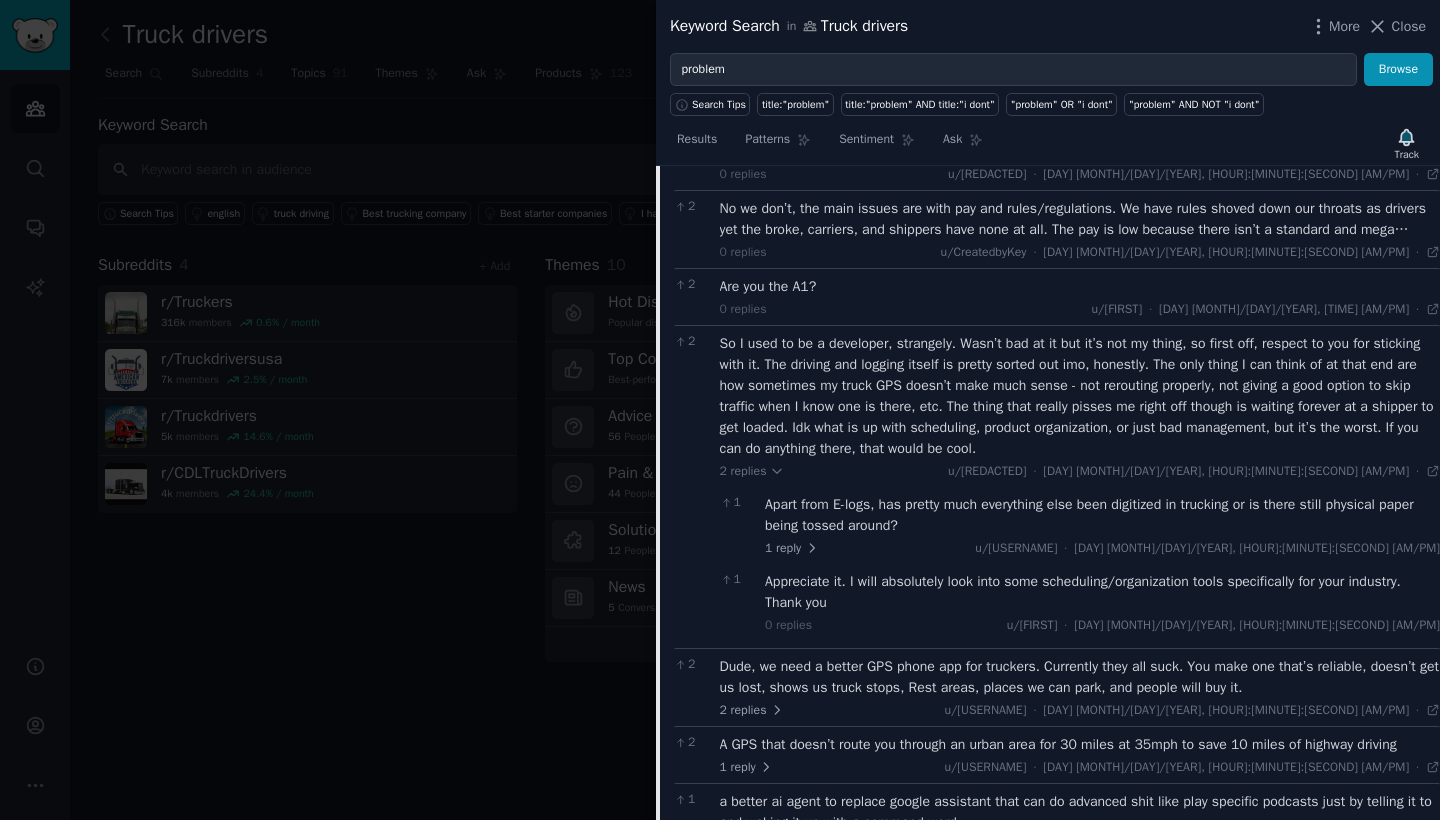 scroll, scrollTop: 989, scrollLeft: 0, axis: vertical 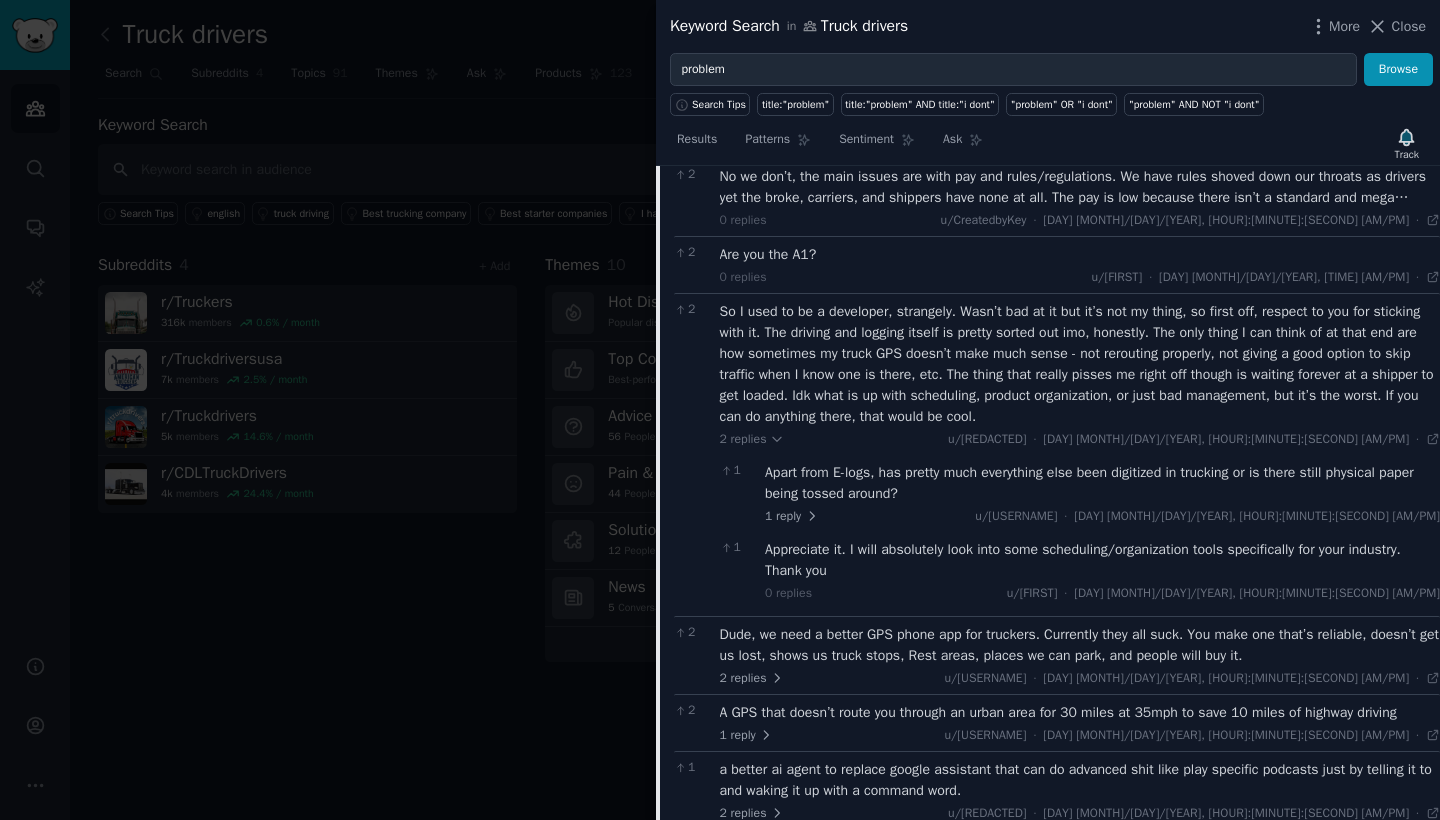 click on "Apart from E-logs, has pretty much everything else been digitized in trucking or is there still physical paper being tossed around?" at bounding box center [1102, 483] 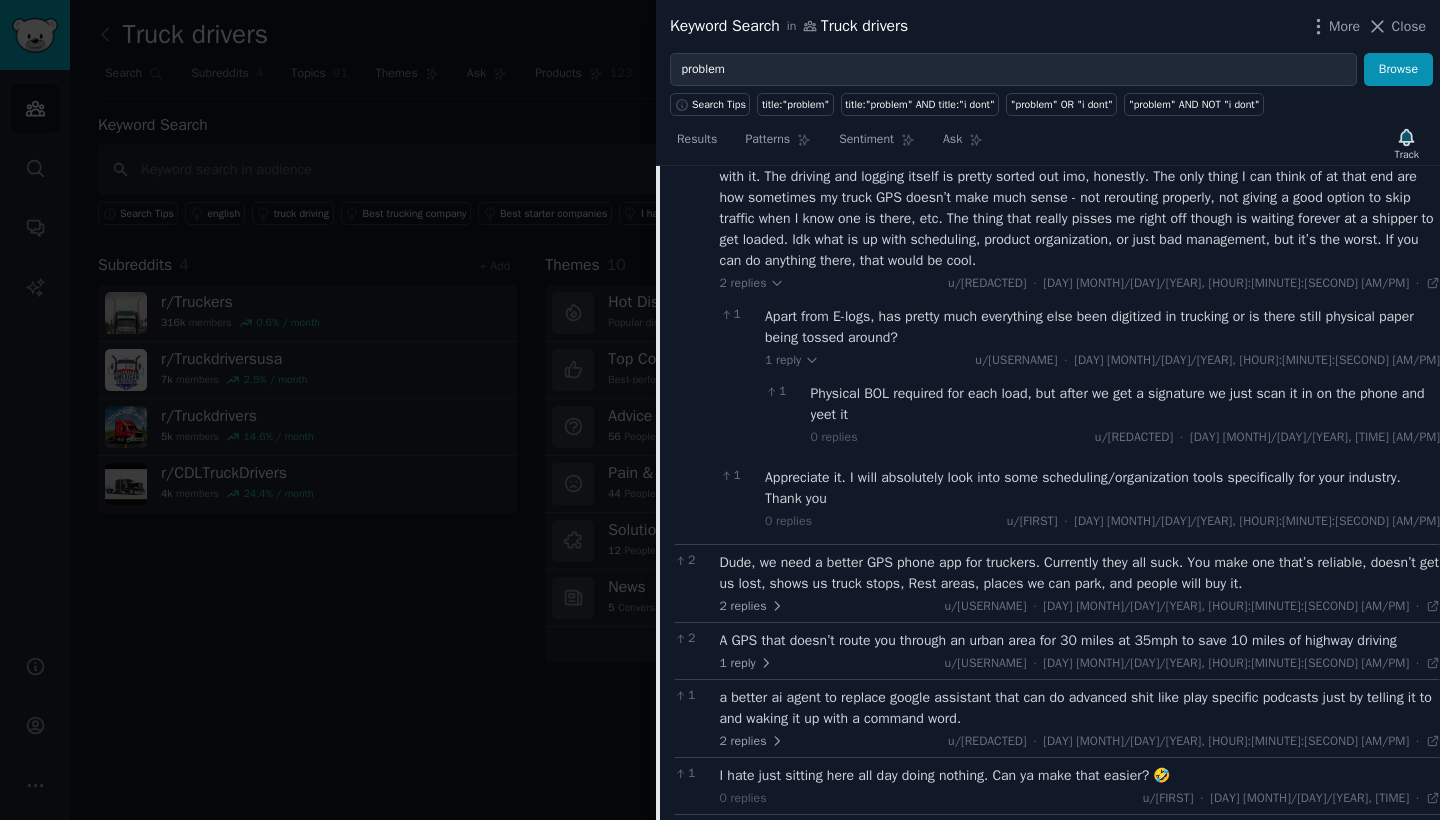 scroll, scrollTop: 1149, scrollLeft: 0, axis: vertical 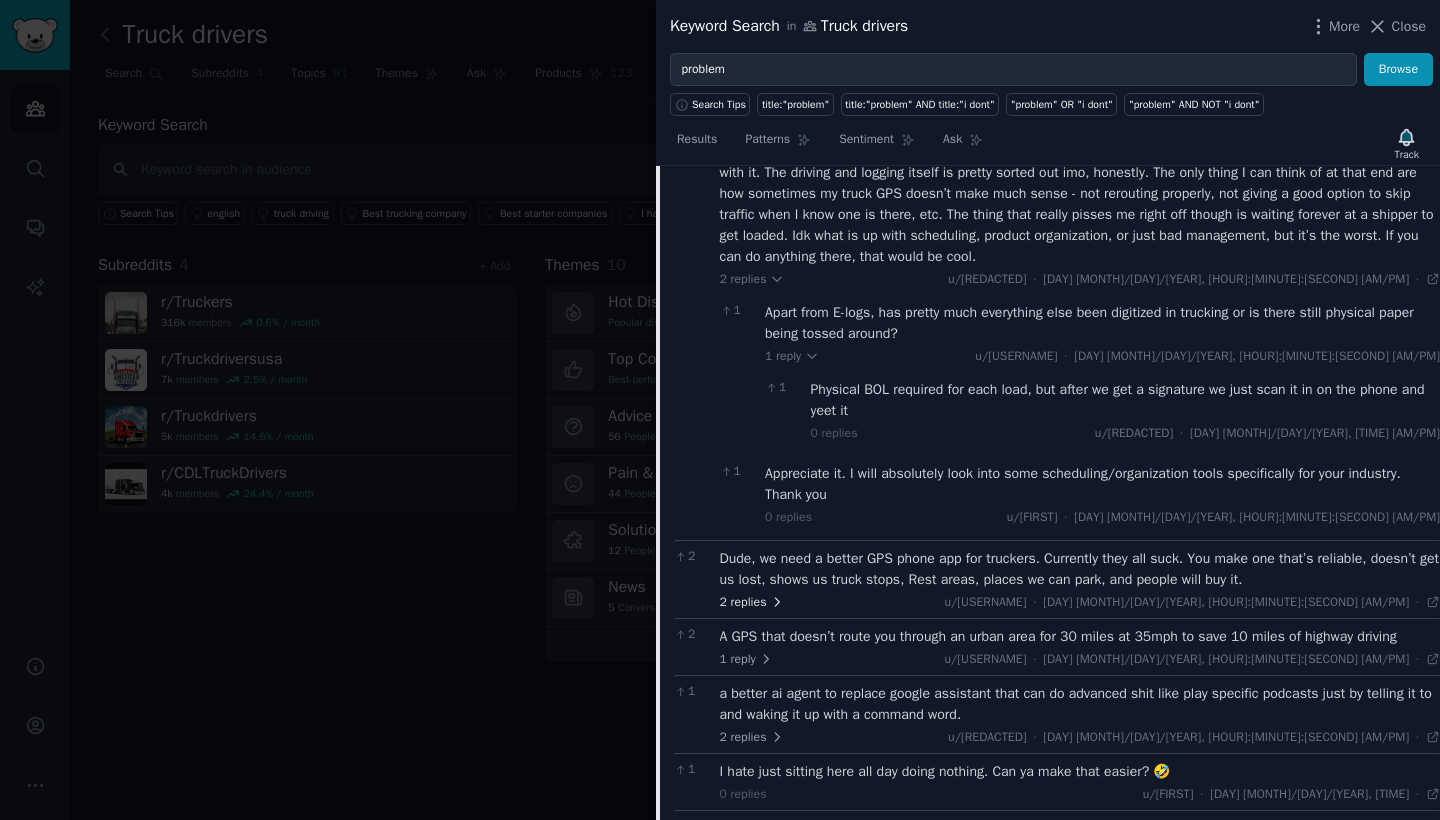 click 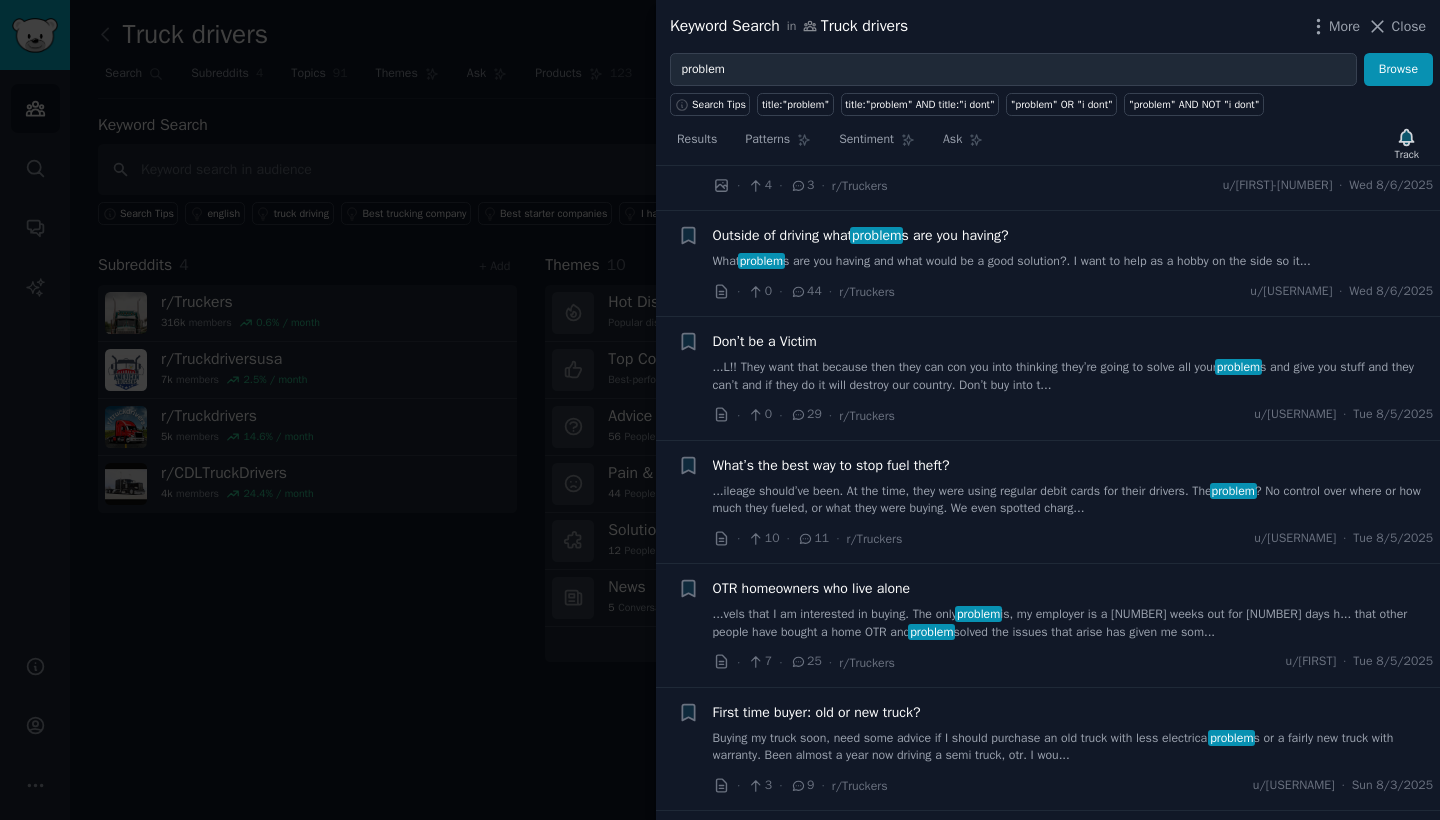 scroll, scrollTop: 2646, scrollLeft: 0, axis: vertical 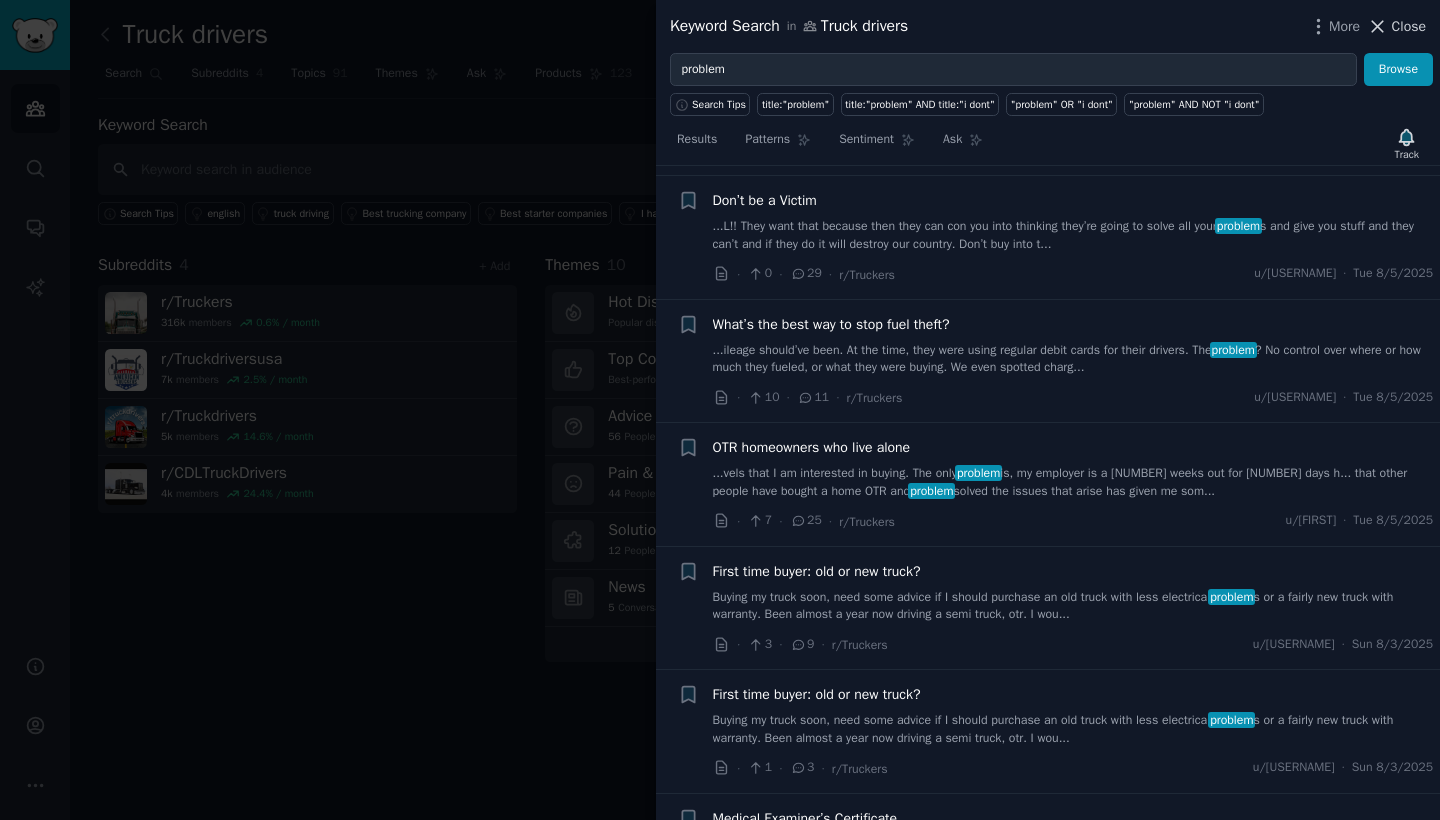 click on "Close" at bounding box center (1409, 26) 